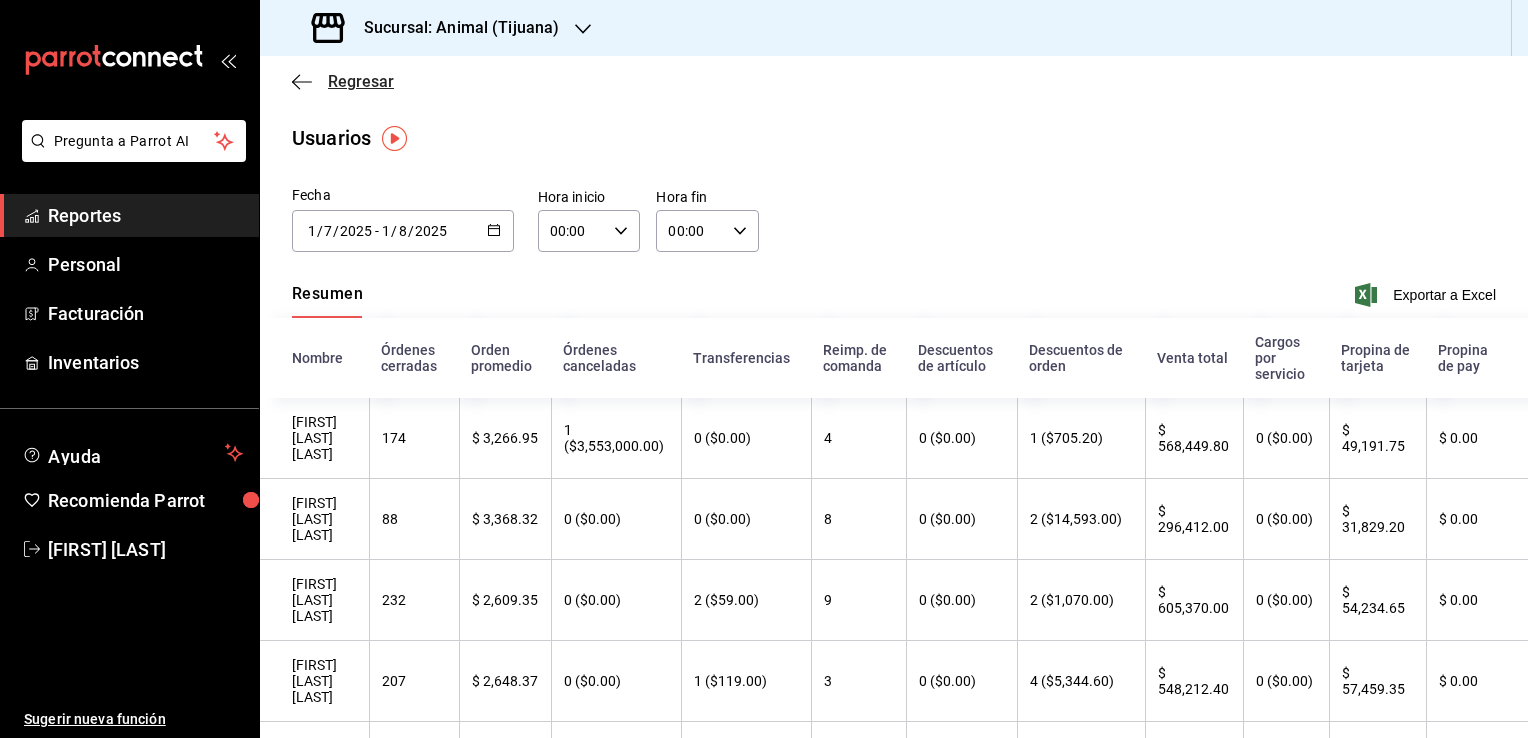 scroll, scrollTop: 0, scrollLeft: 0, axis: both 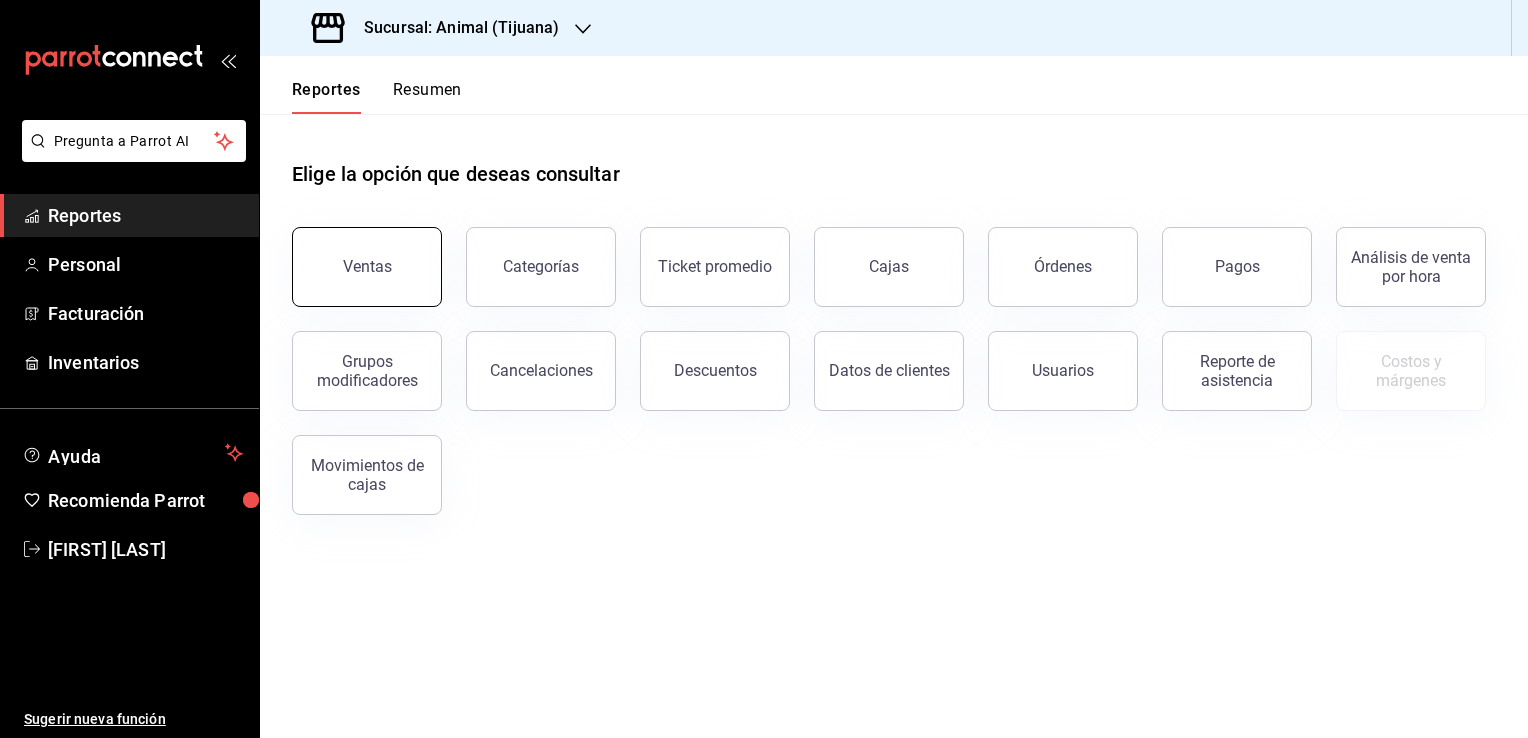 click on "Ventas" at bounding box center (367, 267) 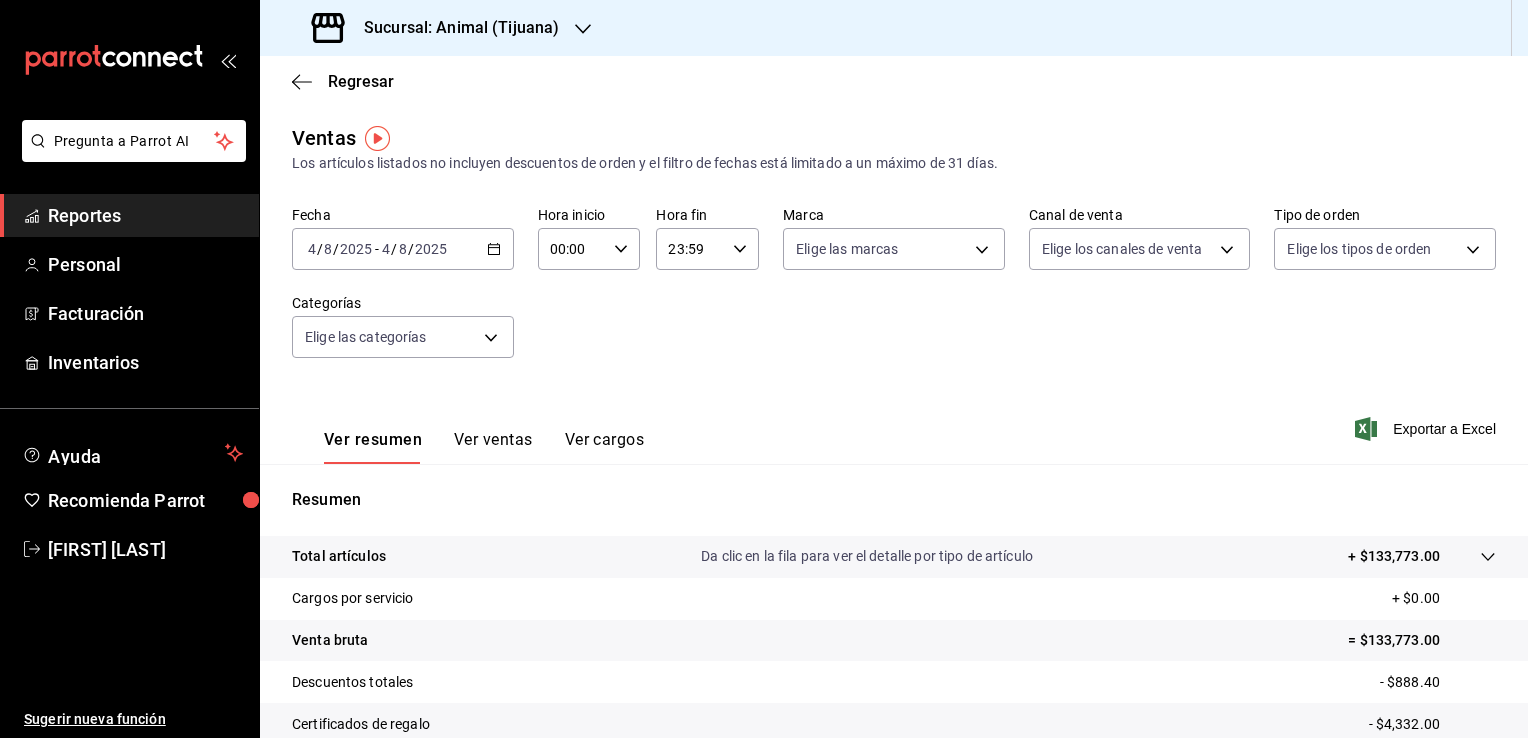 click 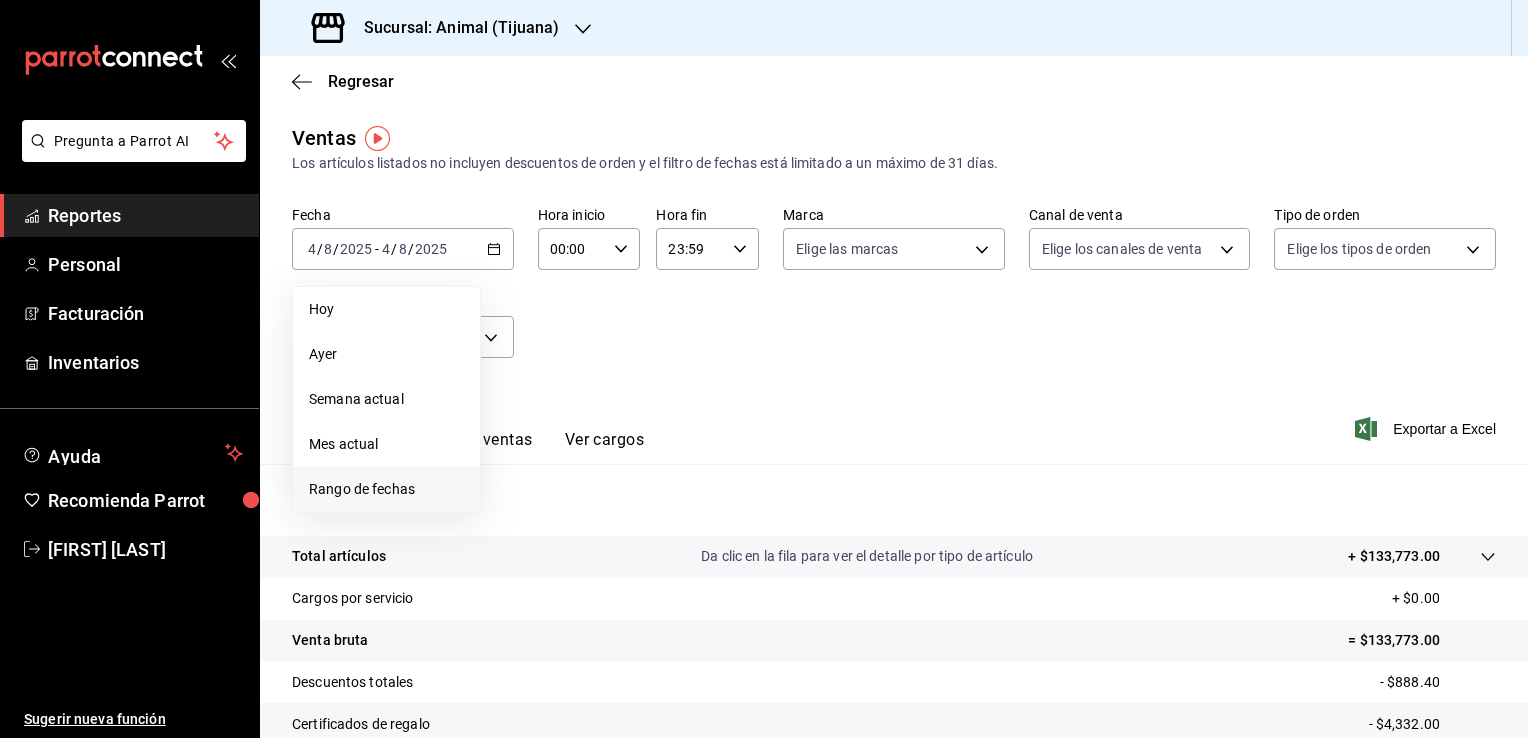 click on "Rango de fechas" at bounding box center [386, 489] 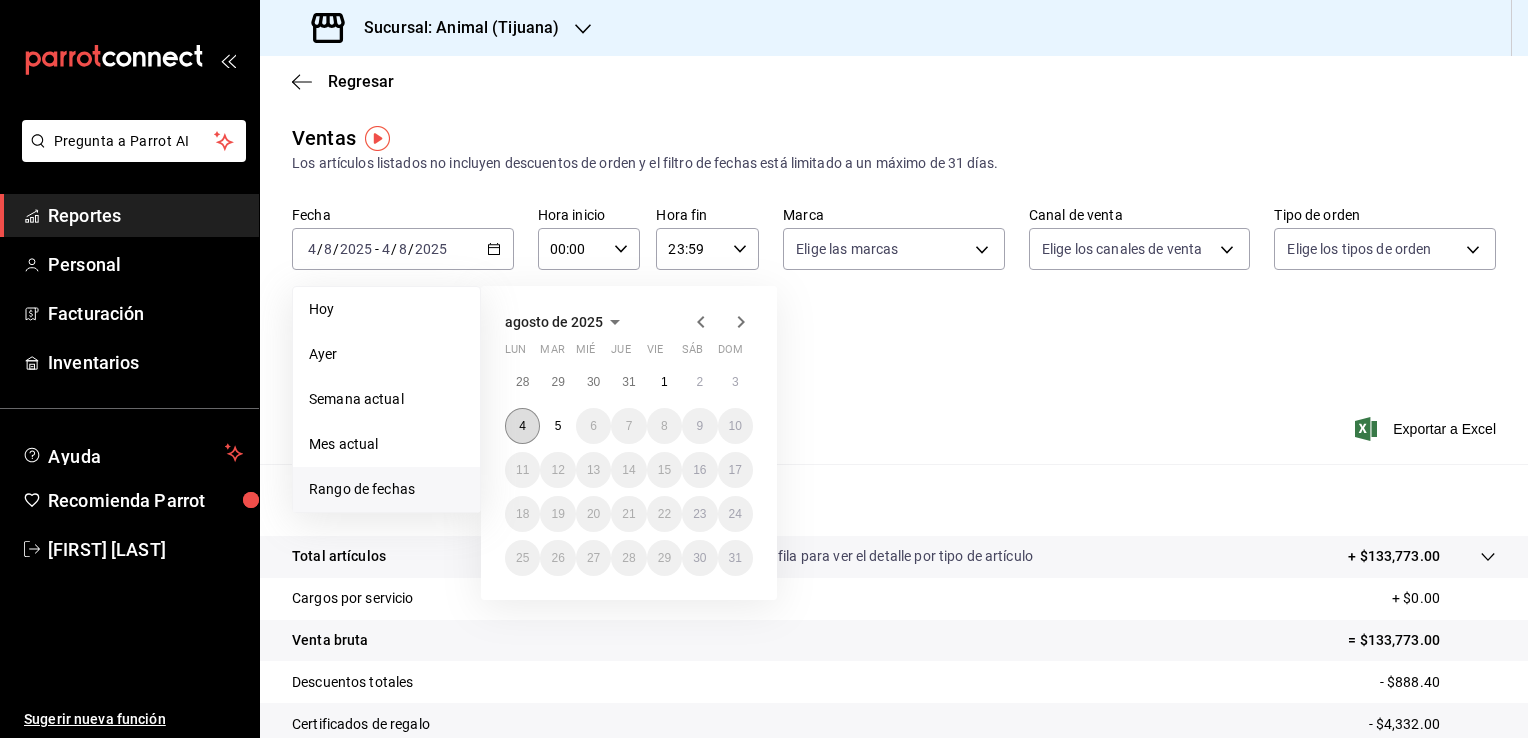 click on "4" at bounding box center (522, 426) 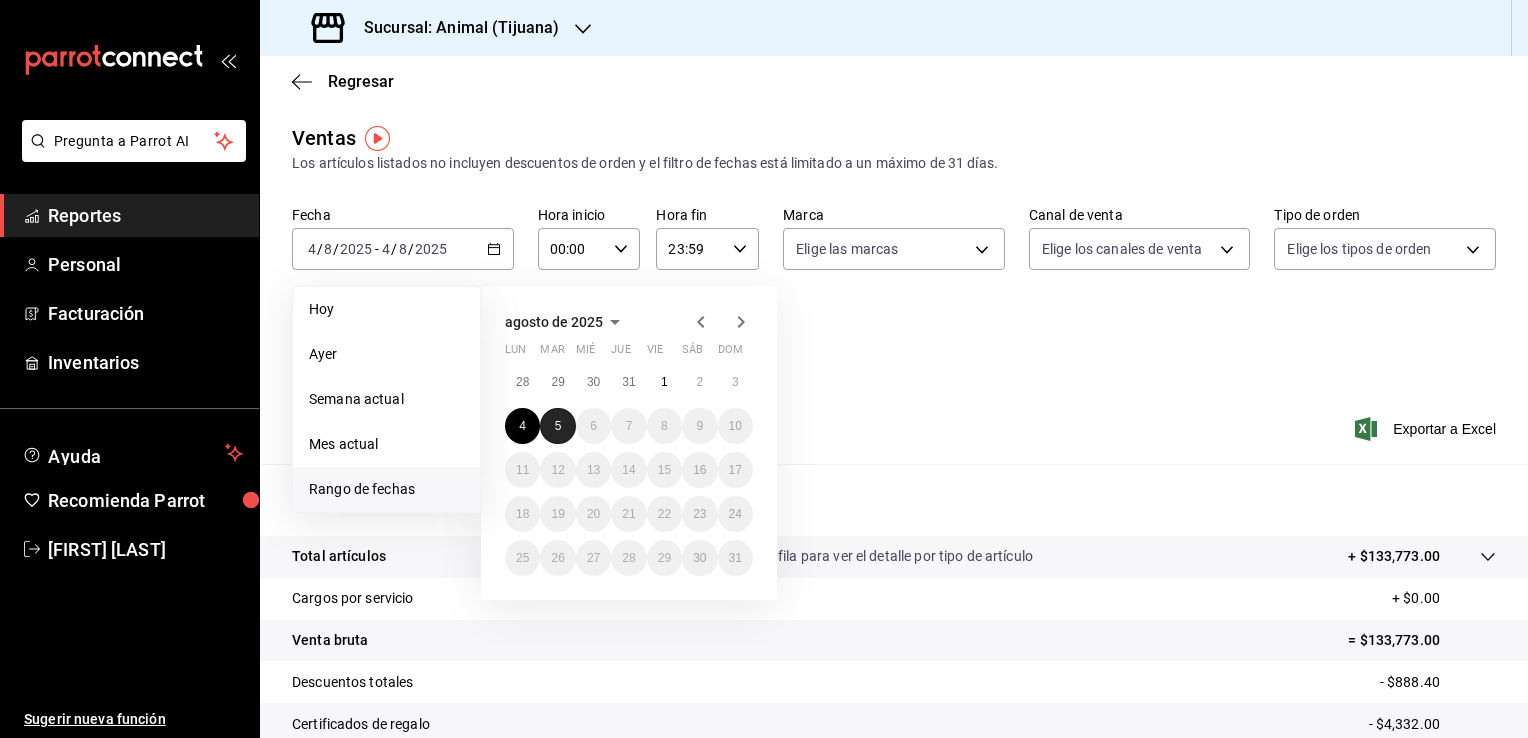 click on "5" at bounding box center (558, 426) 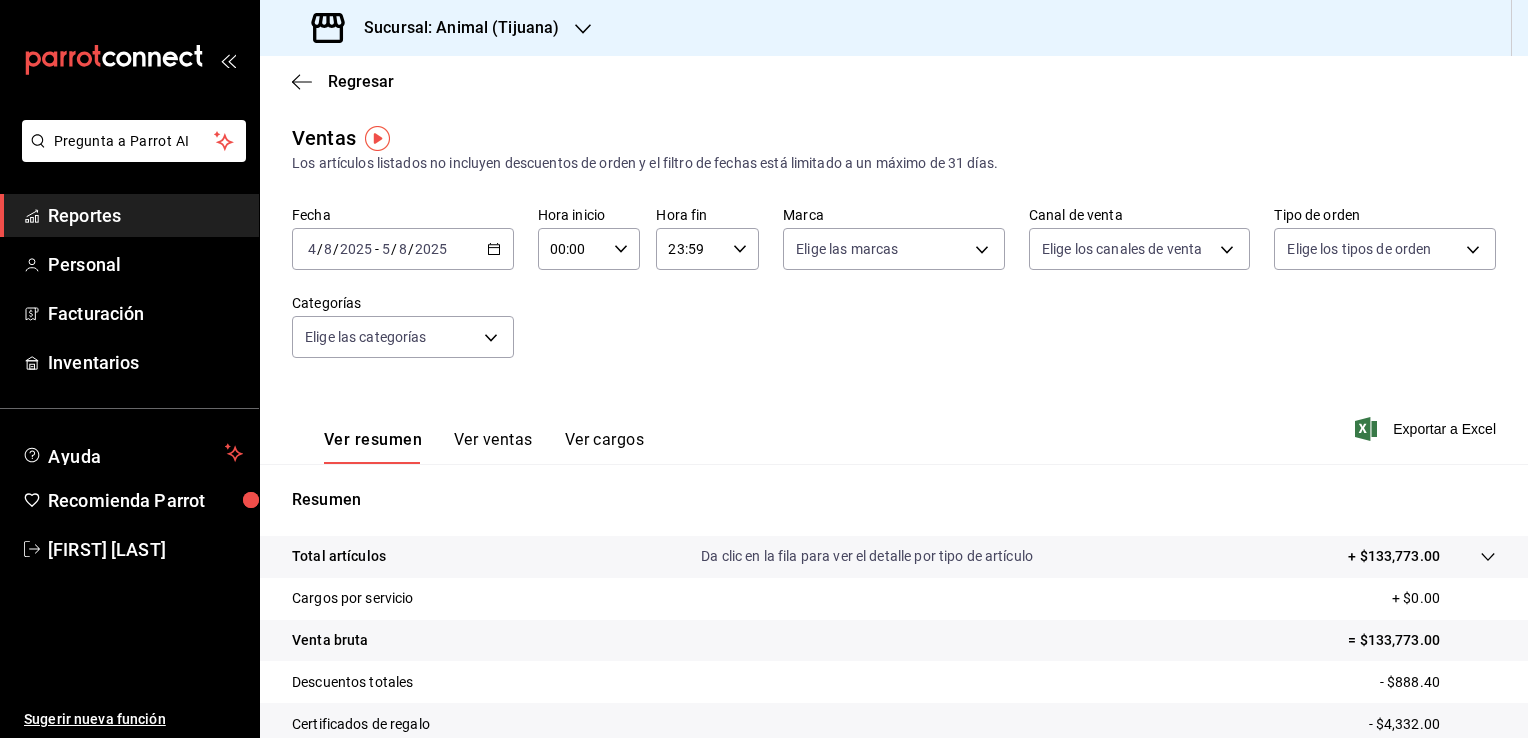 click 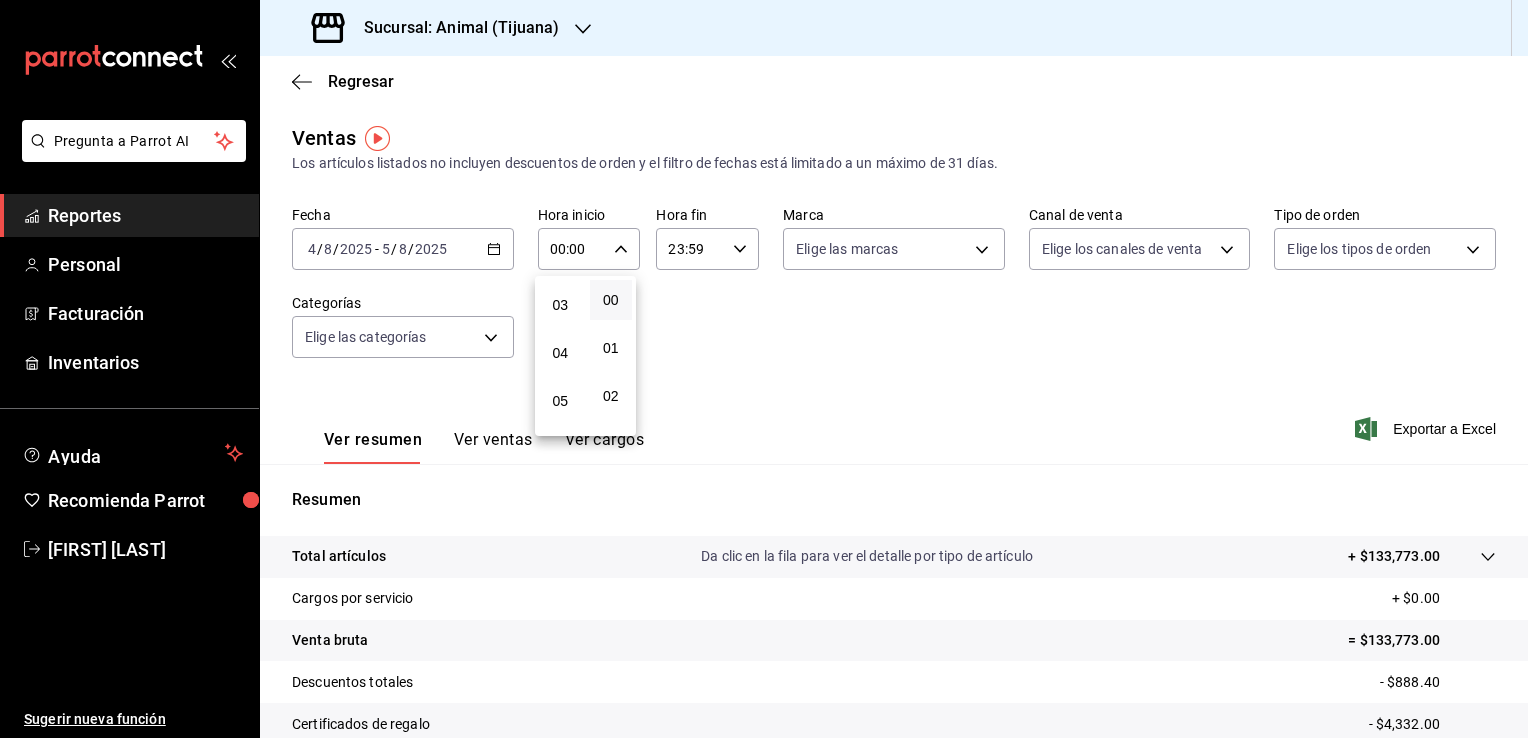 scroll, scrollTop: 141, scrollLeft: 0, axis: vertical 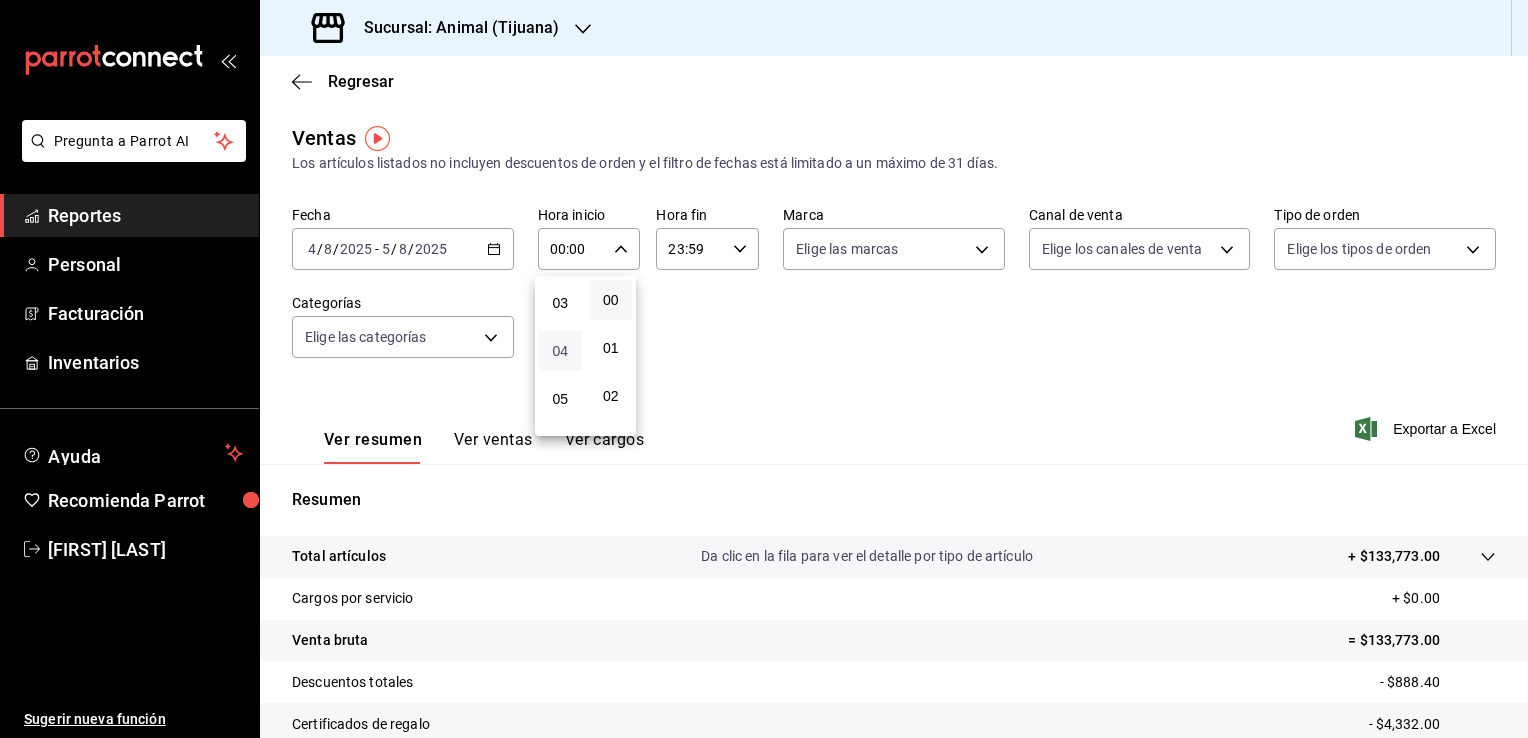 click on "04" at bounding box center [560, 351] 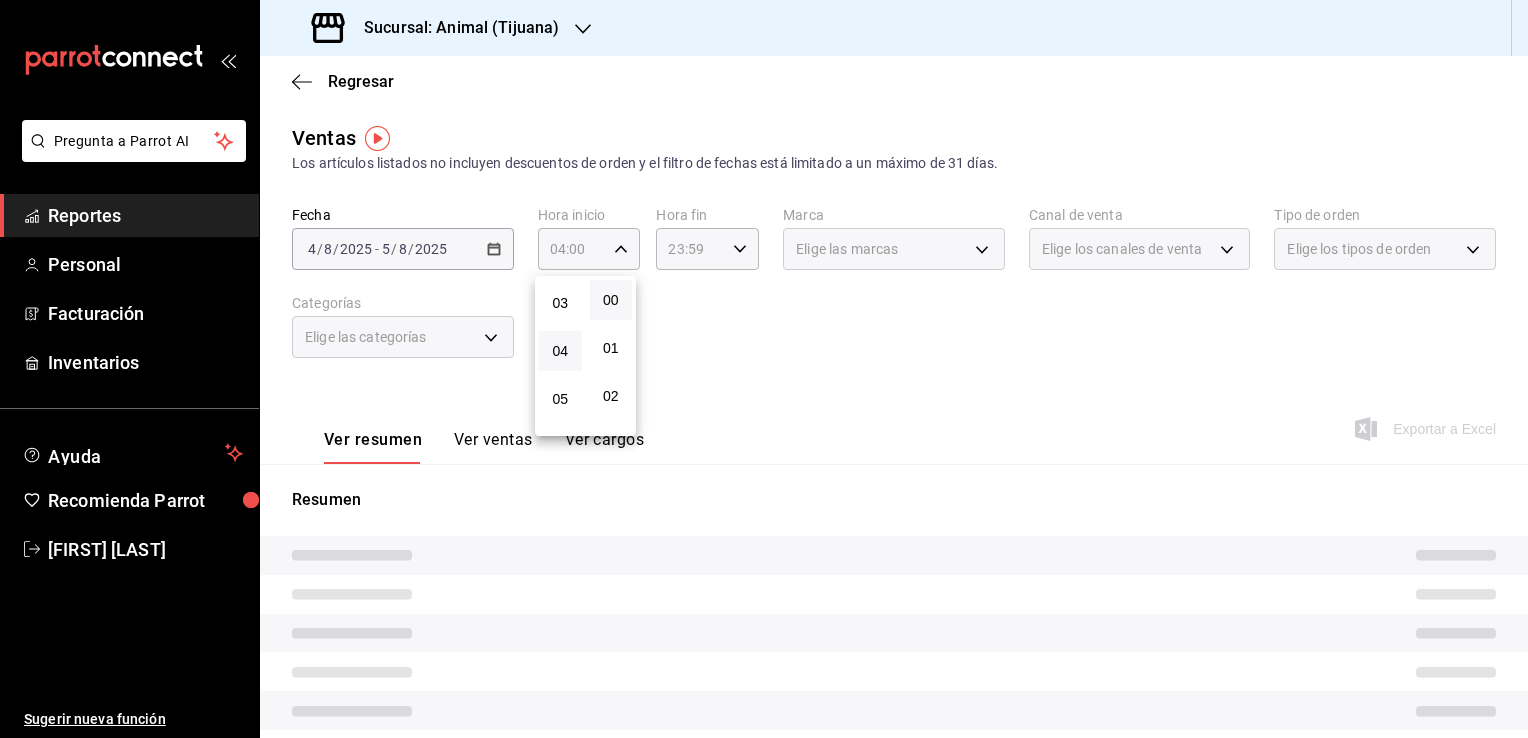 click at bounding box center [764, 369] 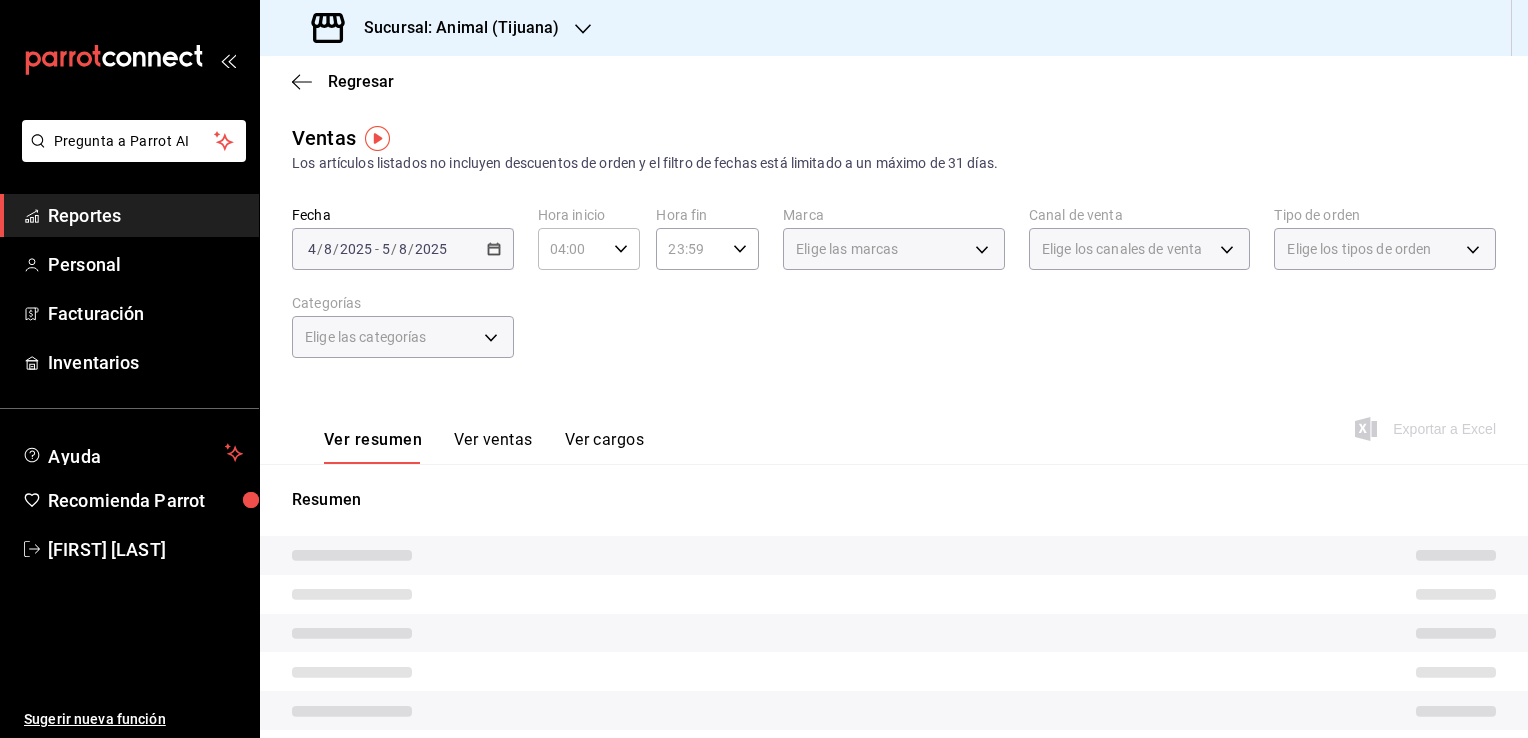 click 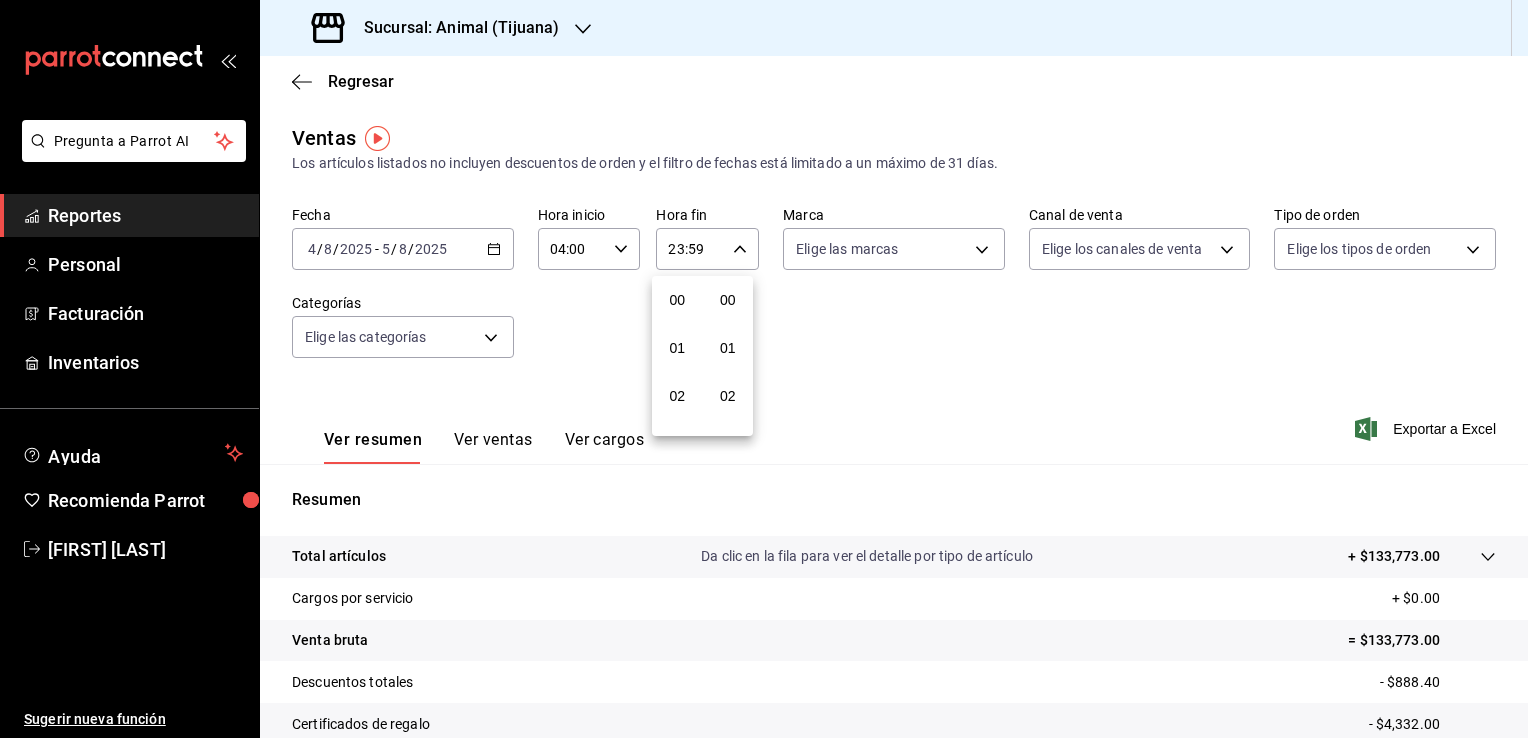 scroll, scrollTop: 1011, scrollLeft: 0, axis: vertical 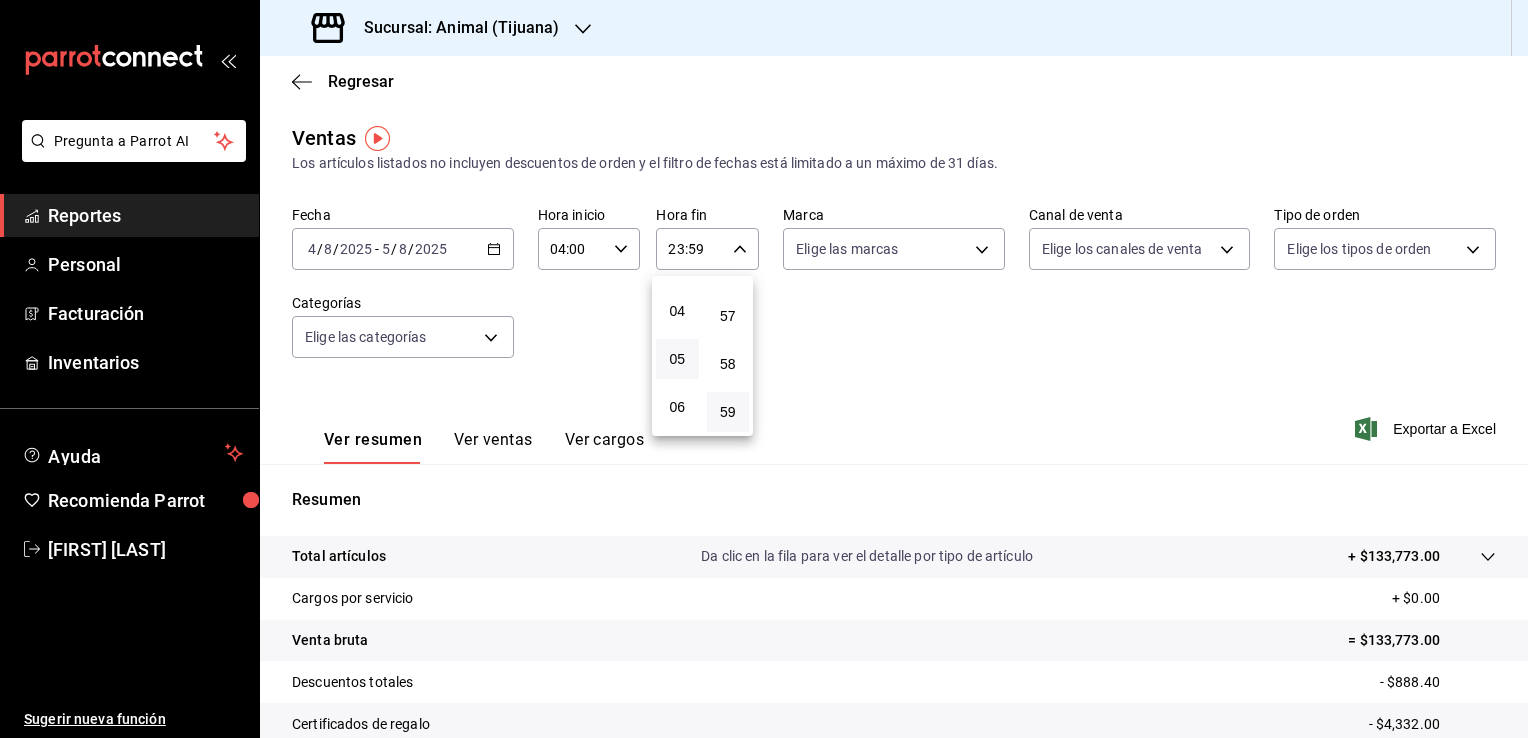 click on "05" at bounding box center (677, 359) 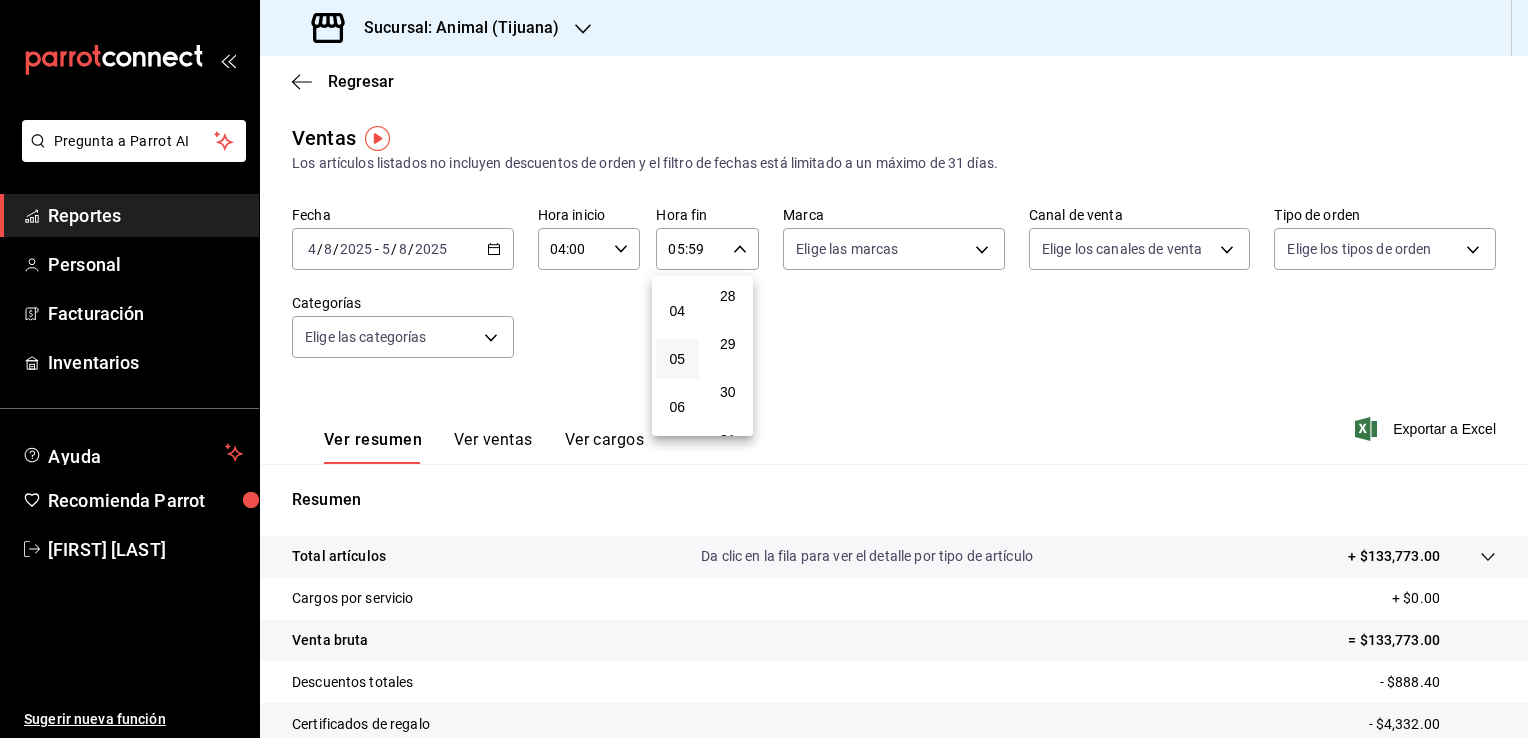 scroll, scrollTop: 1266, scrollLeft: 0, axis: vertical 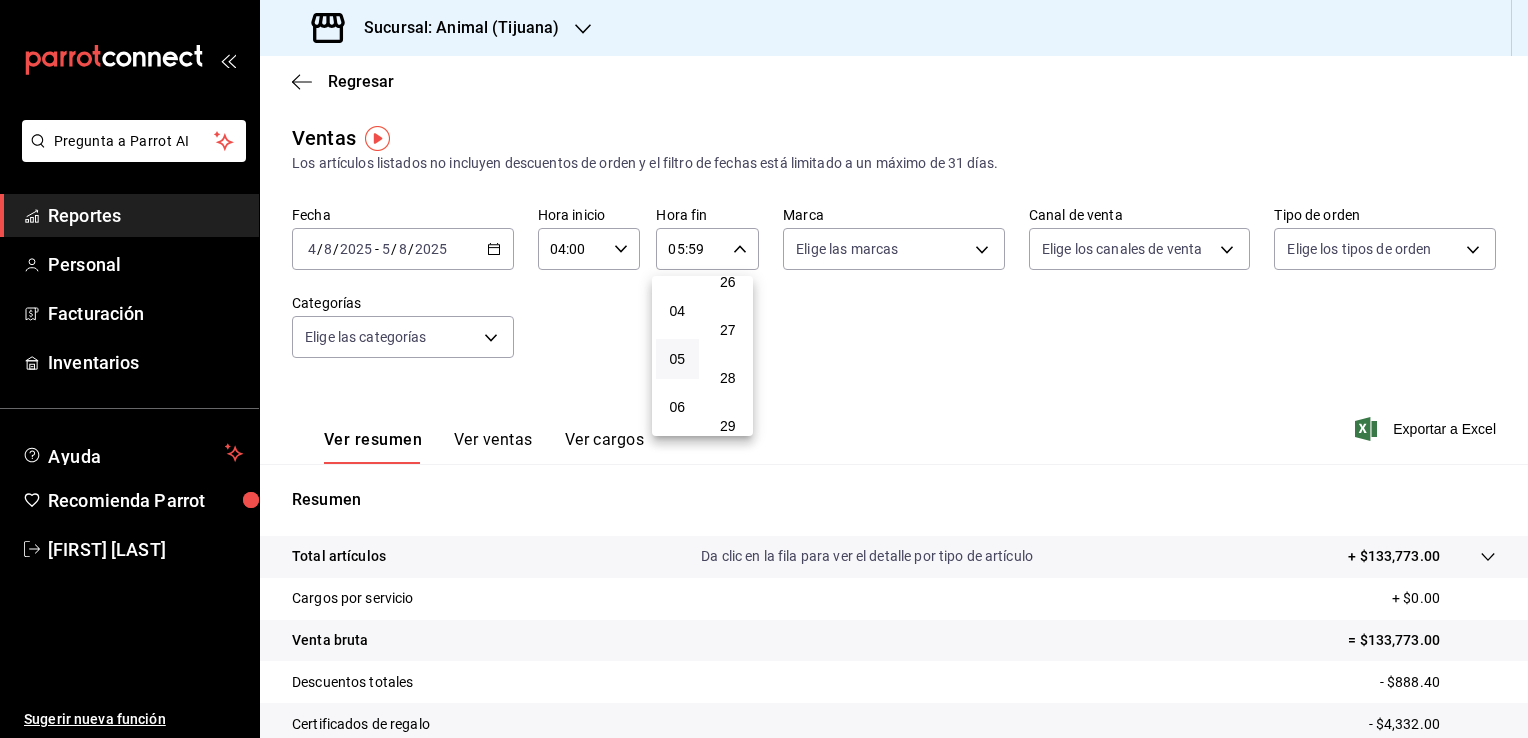 click on "05" at bounding box center [677, 359] 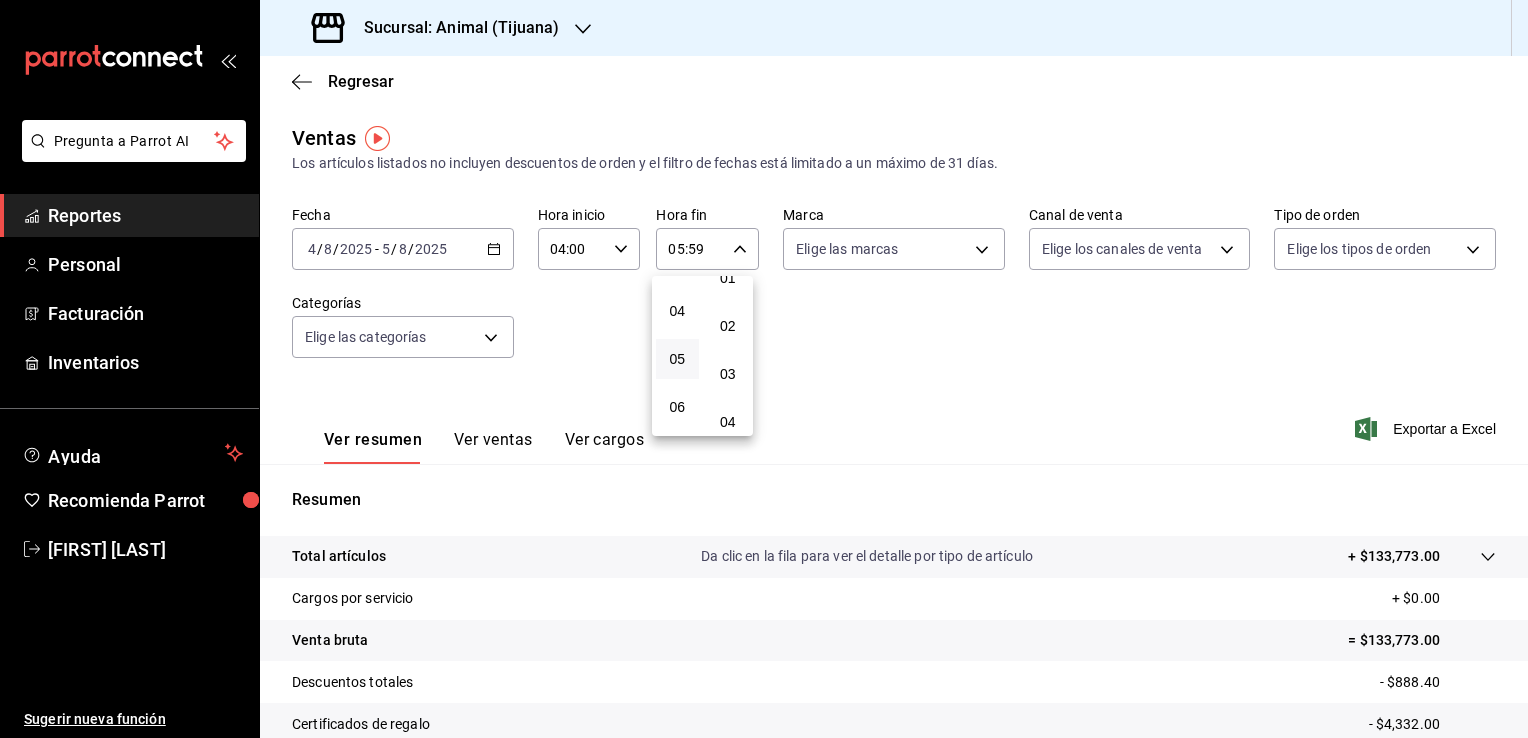 scroll, scrollTop: 0, scrollLeft: 0, axis: both 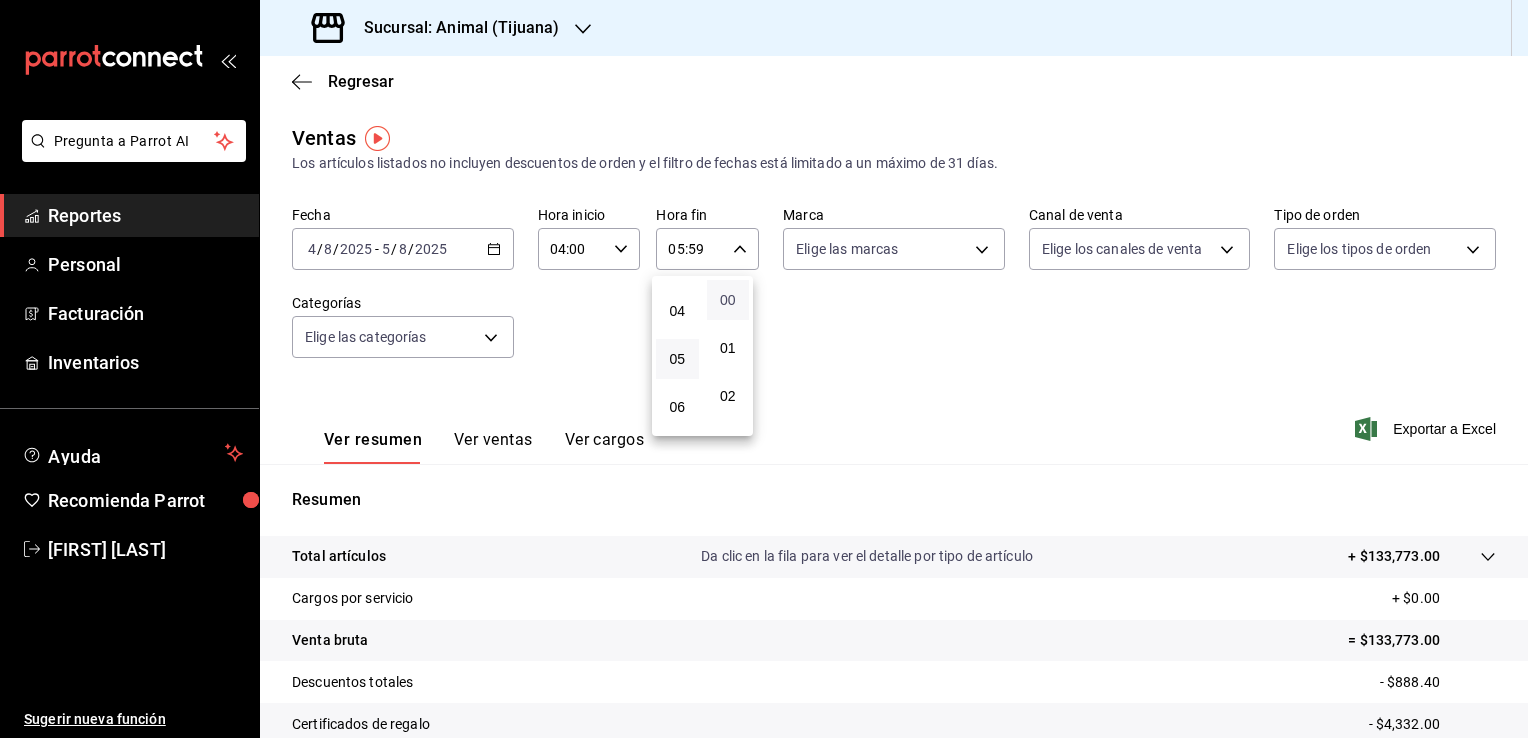 click on "00" at bounding box center (728, 300) 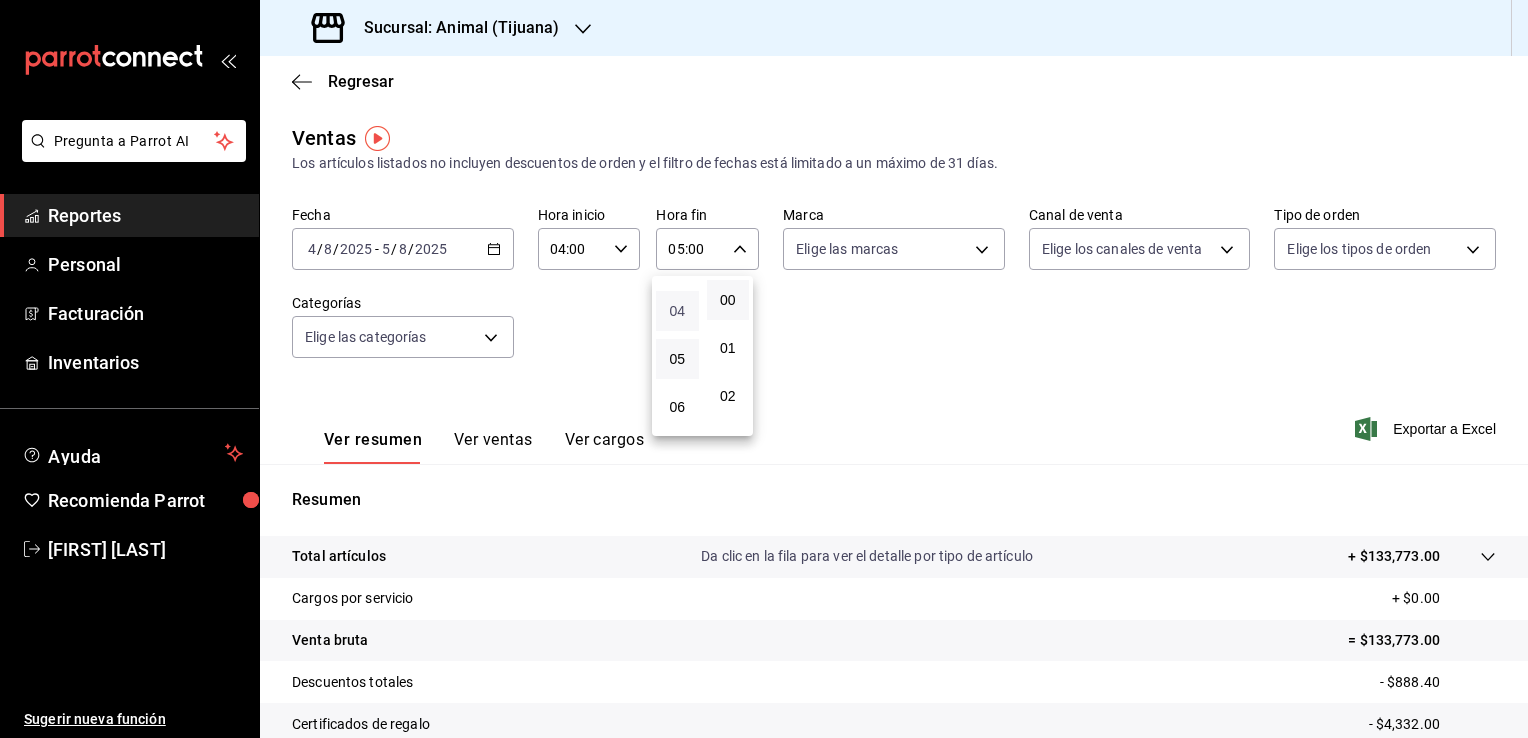 click on "04" at bounding box center [677, 311] 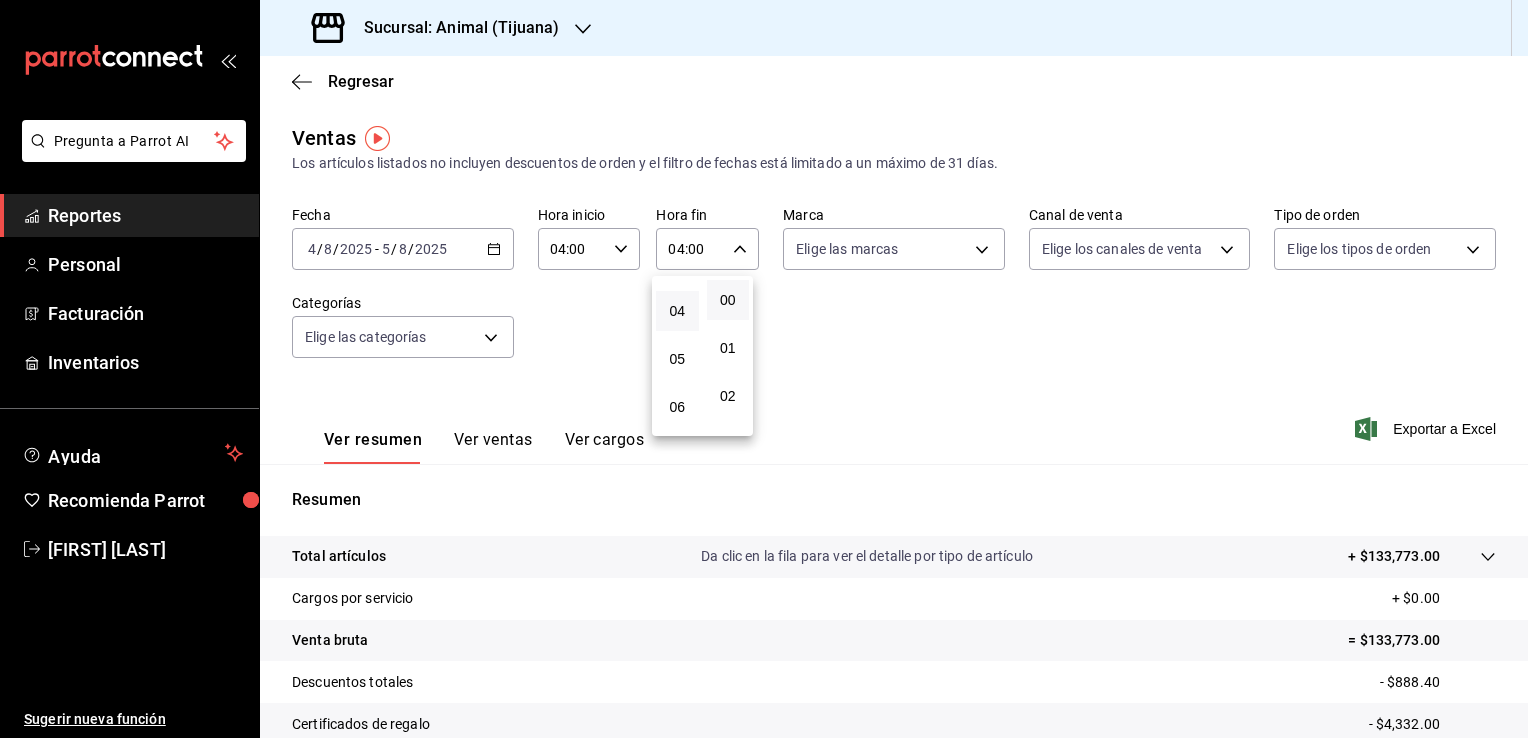 click at bounding box center [764, 369] 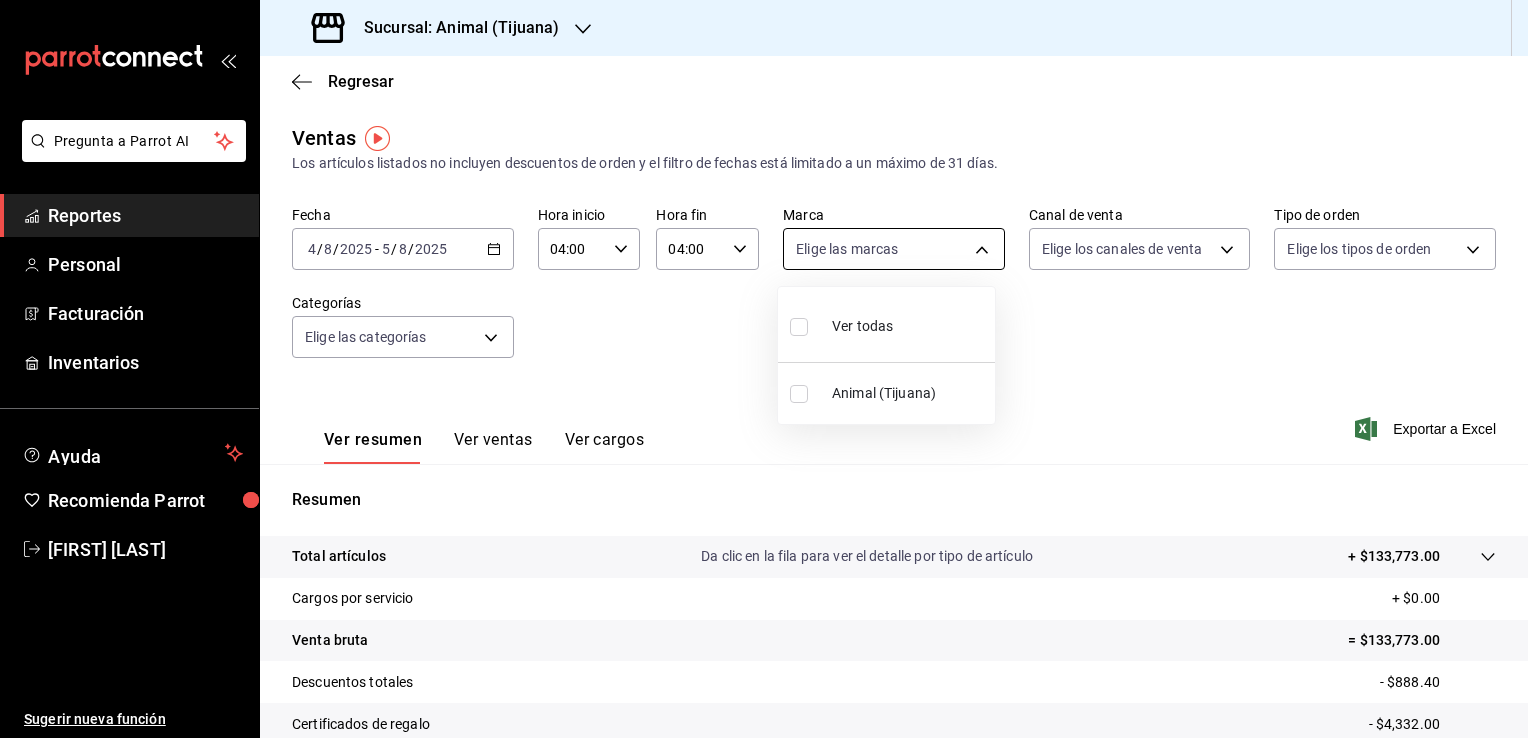 click on "Pregunta a Parrot AI Reportes   Personal   Facturación   Inventarios   Ayuda Recomienda Parrot   [FIRST] [LAST]   Sugerir nueva función   Sucursal: Animal (Tijuana) Regresar Ventas Los artículos listados no incluyen descuentos de orden y el filtro de fechas está limitado a un máximo de 31 días. Fecha 2025-08-04 4 / 8 / 2025 - 2025-08-05 5 / 8 / 2025 Hora inicio 04:00 Hora inicio Hora fin 04:00 Hora fin Marca Elige las marcas Canal de venta Elige los canales de venta Tipo de orden Elige los tipos de orden Categorías Elige las categorías Ver resumen Ver ventas Ver cargos Exportar a Excel Resumen Total artículos Da clic en la fila para ver el detalle por tipo de artículo + $133,773.00 Cargos por servicio + $0.00 Venta bruta = $133,773.00 Descuentos totales - $888.40 Certificados de regalo - $4,332.00 Venta total = $128,552.60 Impuestos - $9,522.41 Venta neta = $119,030.19 GANA 1 MES GRATIS EN TU SUSCRIPCIÓN AQUÍ Ver video tutorial Ir a video Pregunta a Parrot AI Reportes   Personal   Facturación" at bounding box center [764, 369] 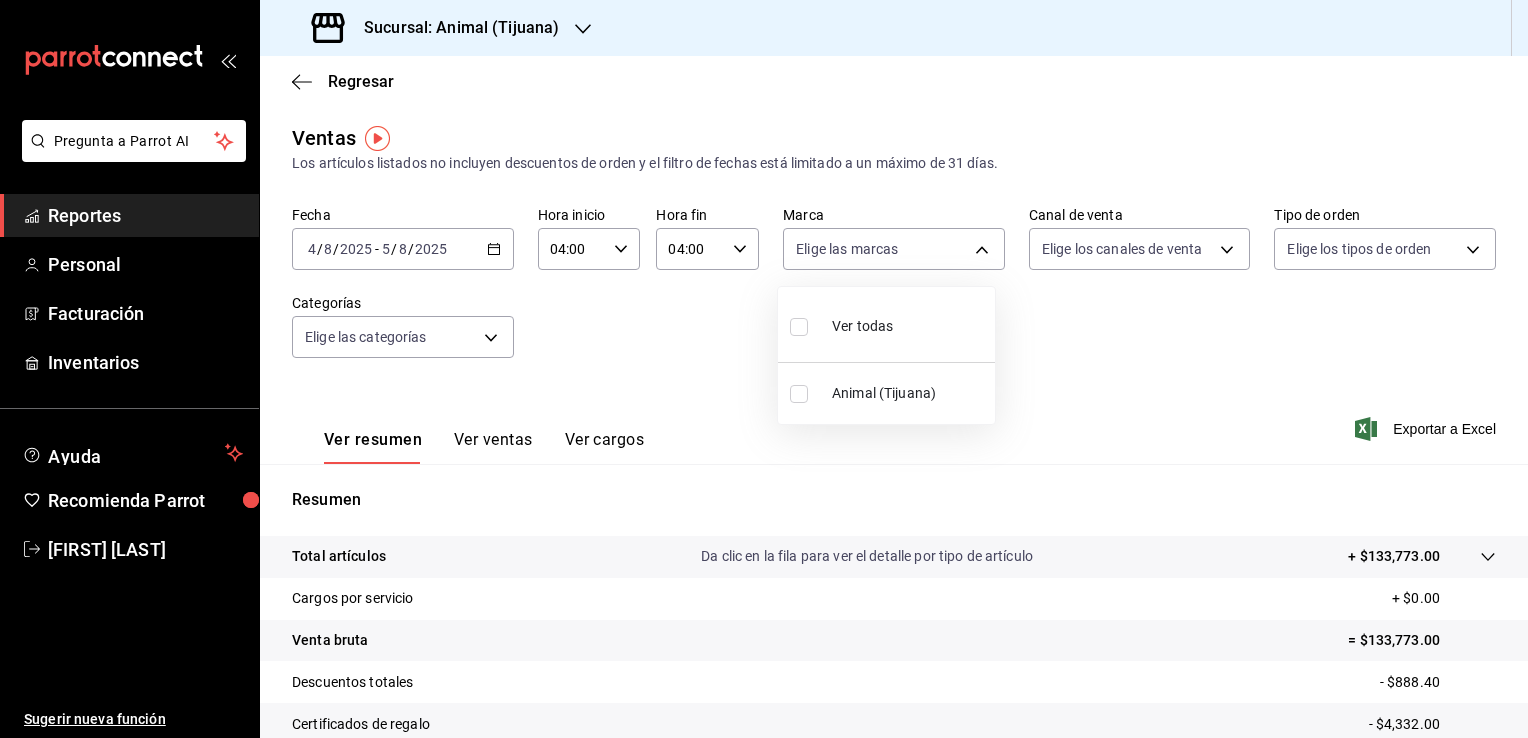 click on "Animal (Tijuana)" at bounding box center (909, 393) 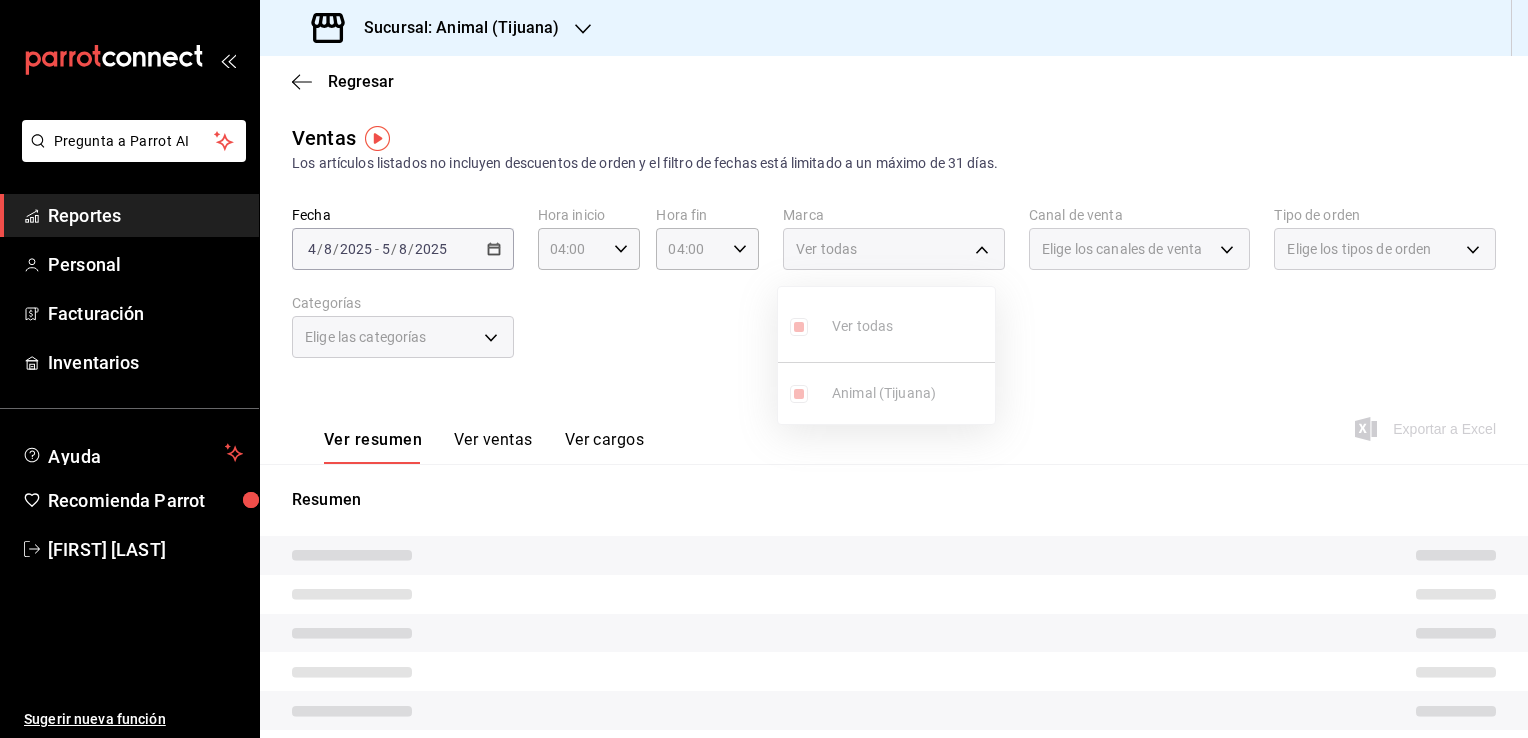 click at bounding box center (764, 369) 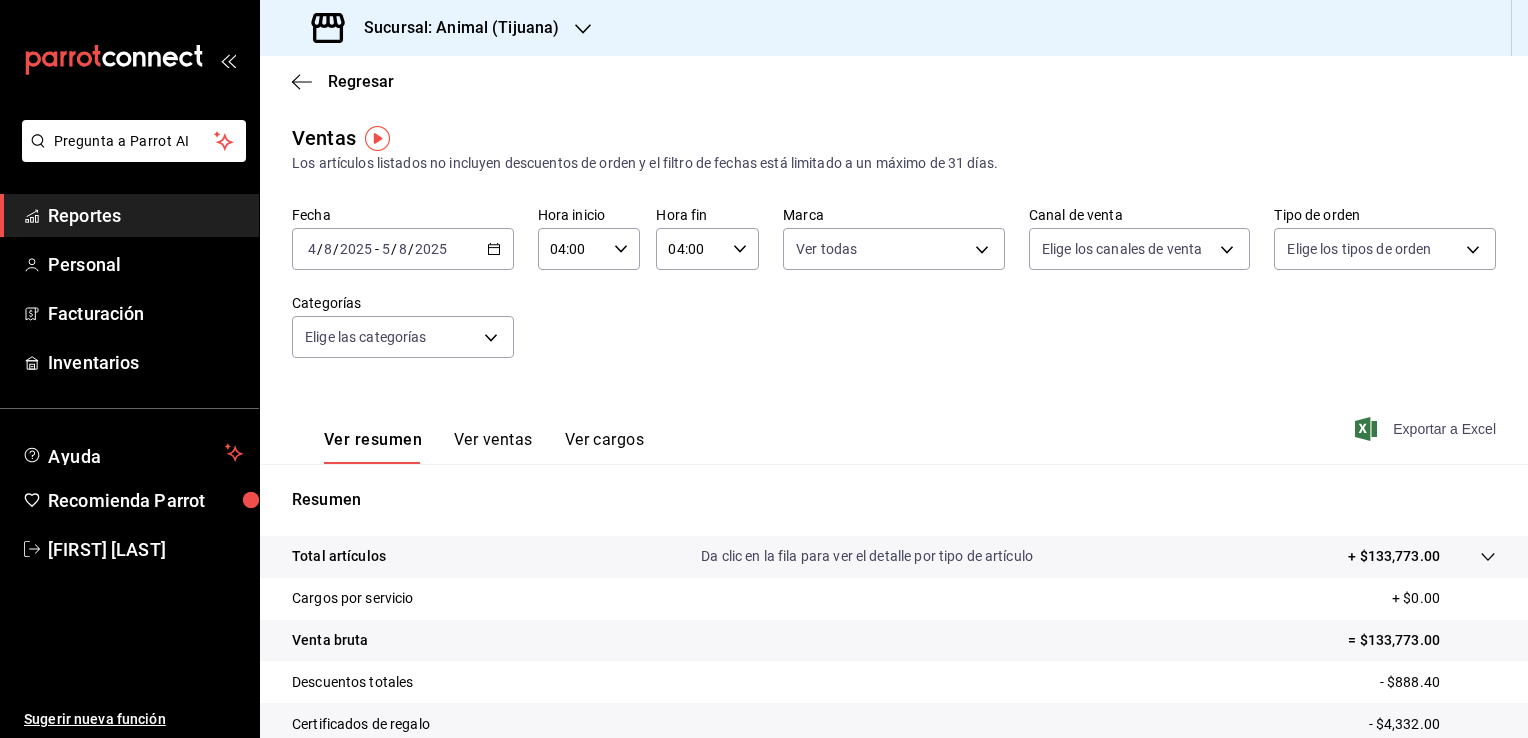 click on "Exportar a Excel" at bounding box center (1427, 429) 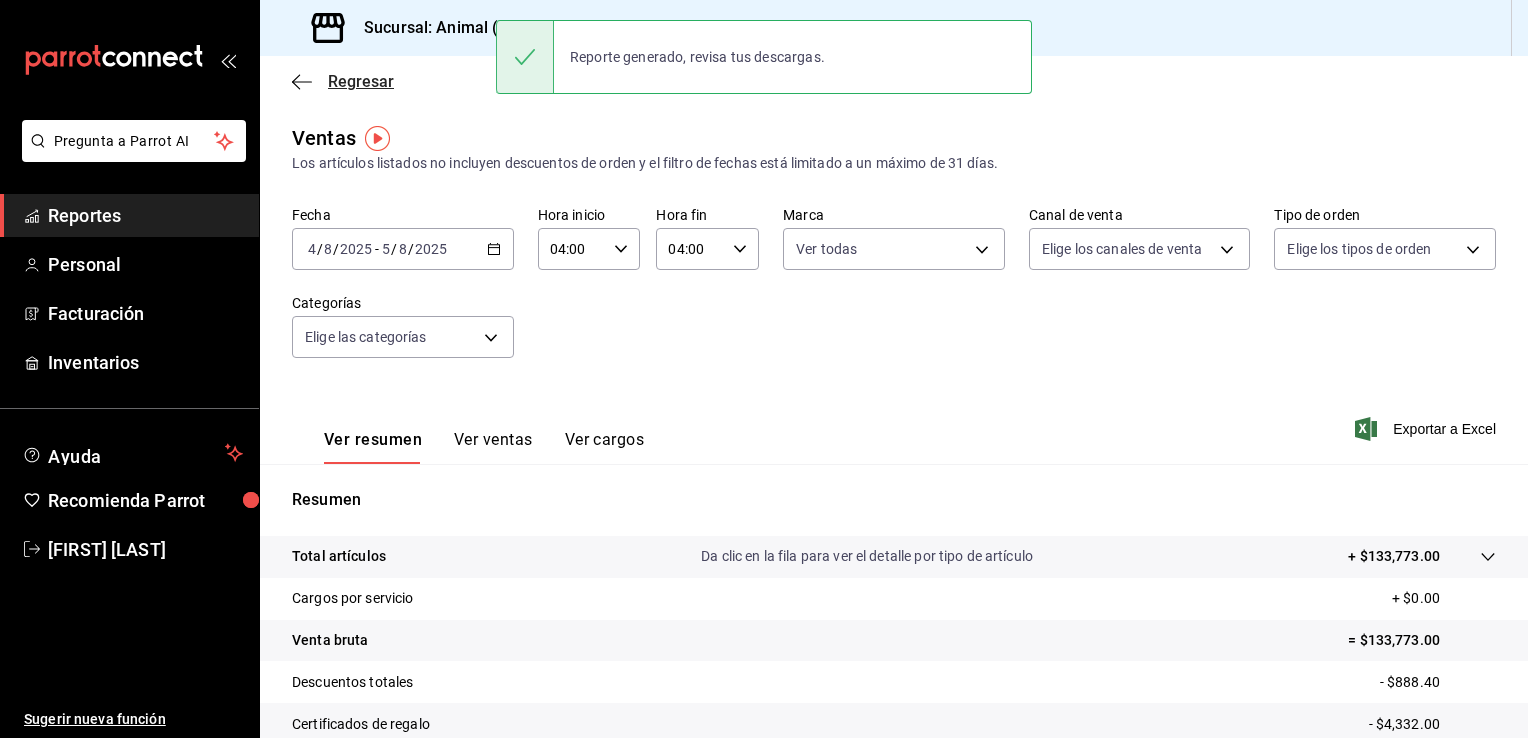 click on "Regresar" at bounding box center (361, 81) 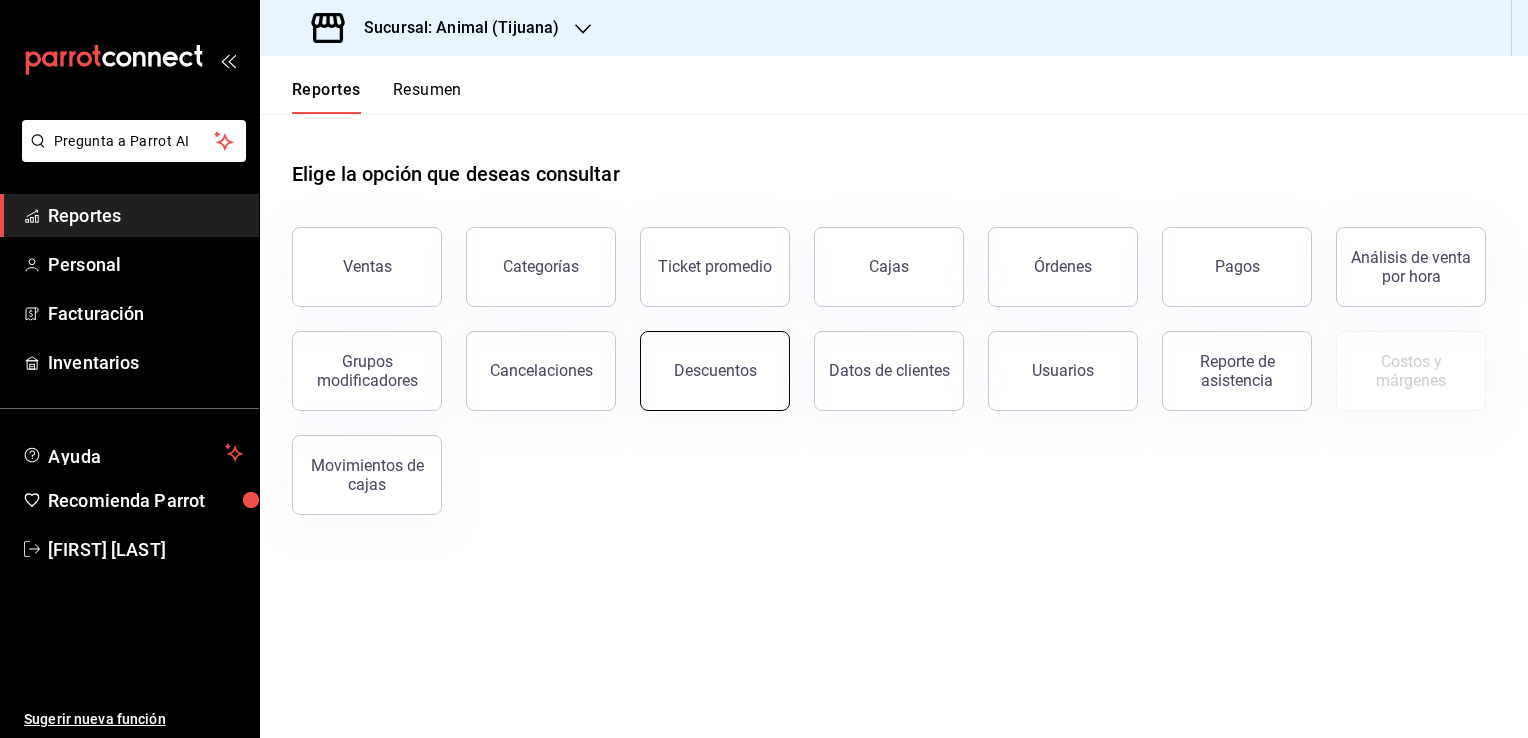click on "Descuentos" at bounding box center [715, 371] 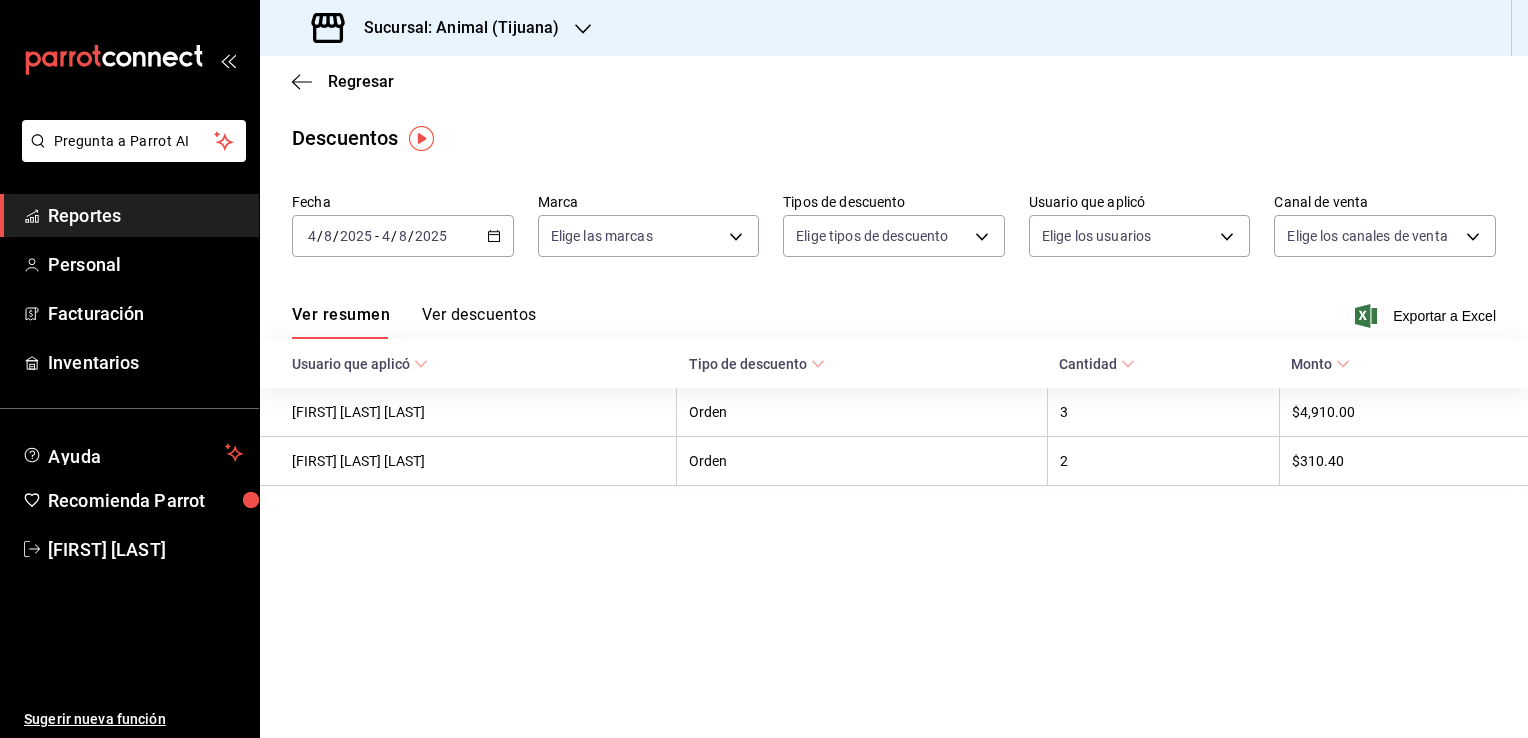 click 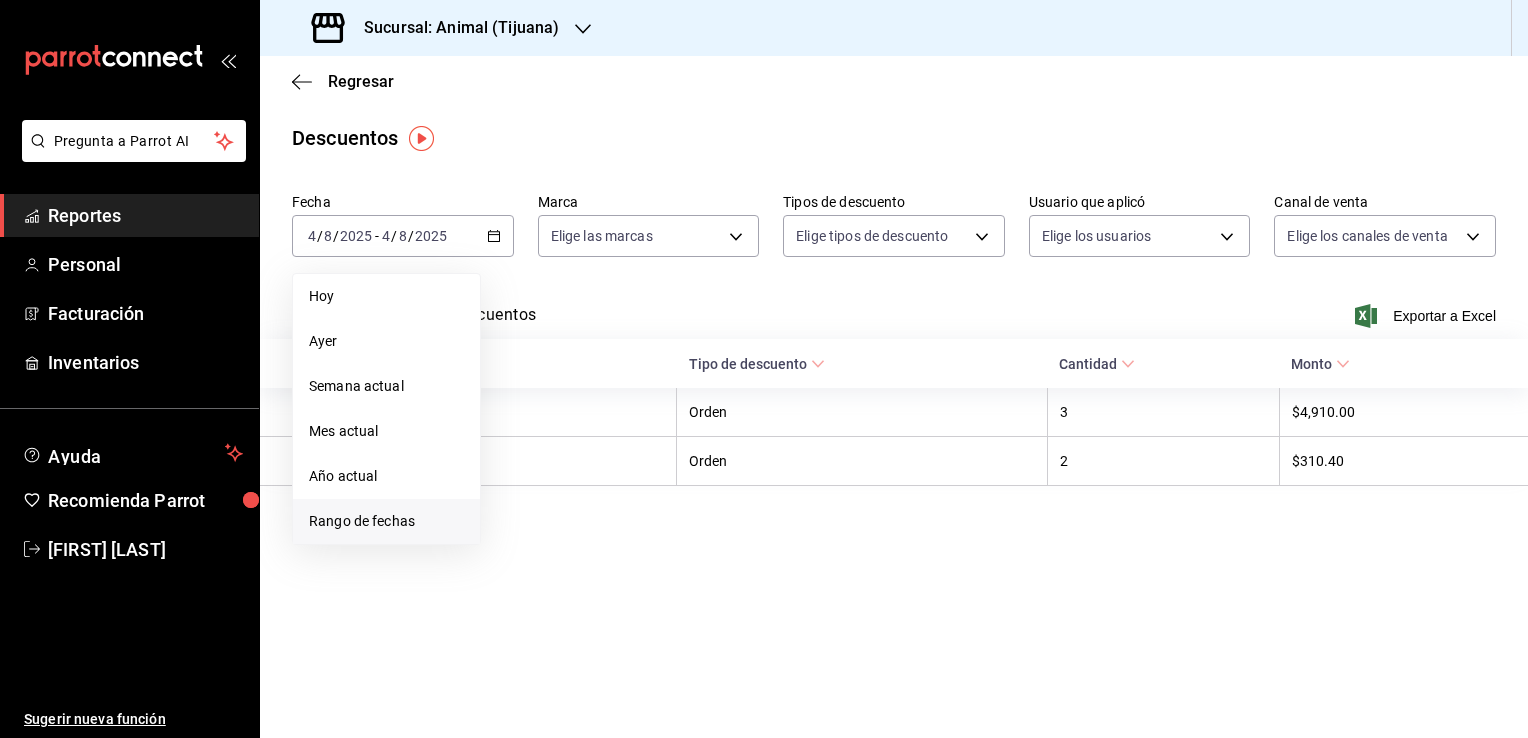 click on "Rango de fechas" at bounding box center (386, 521) 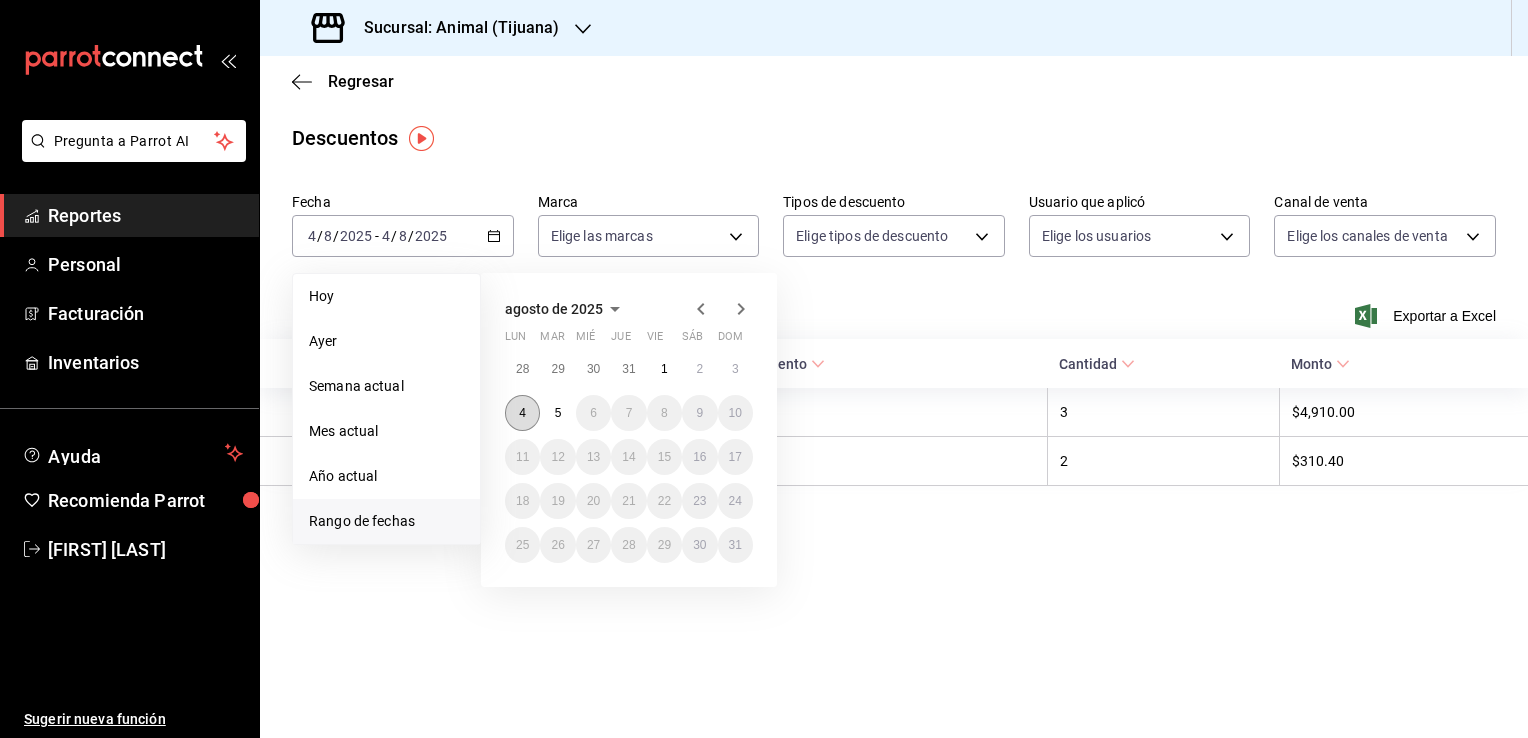 drag, startPoint x: 526, startPoint y: 402, endPoint x: 514, endPoint y: 415, distance: 17.691807 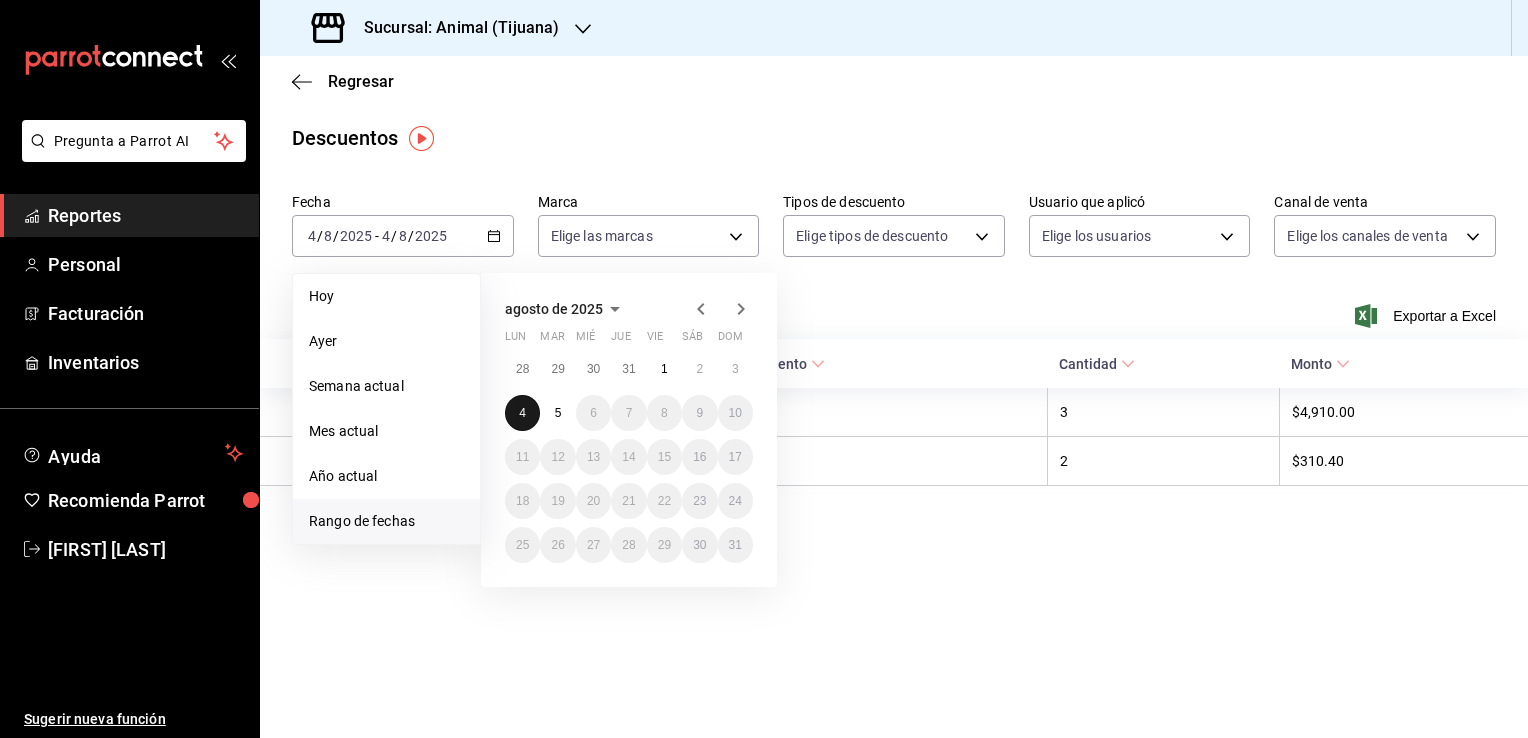 click on "4" at bounding box center [522, 413] 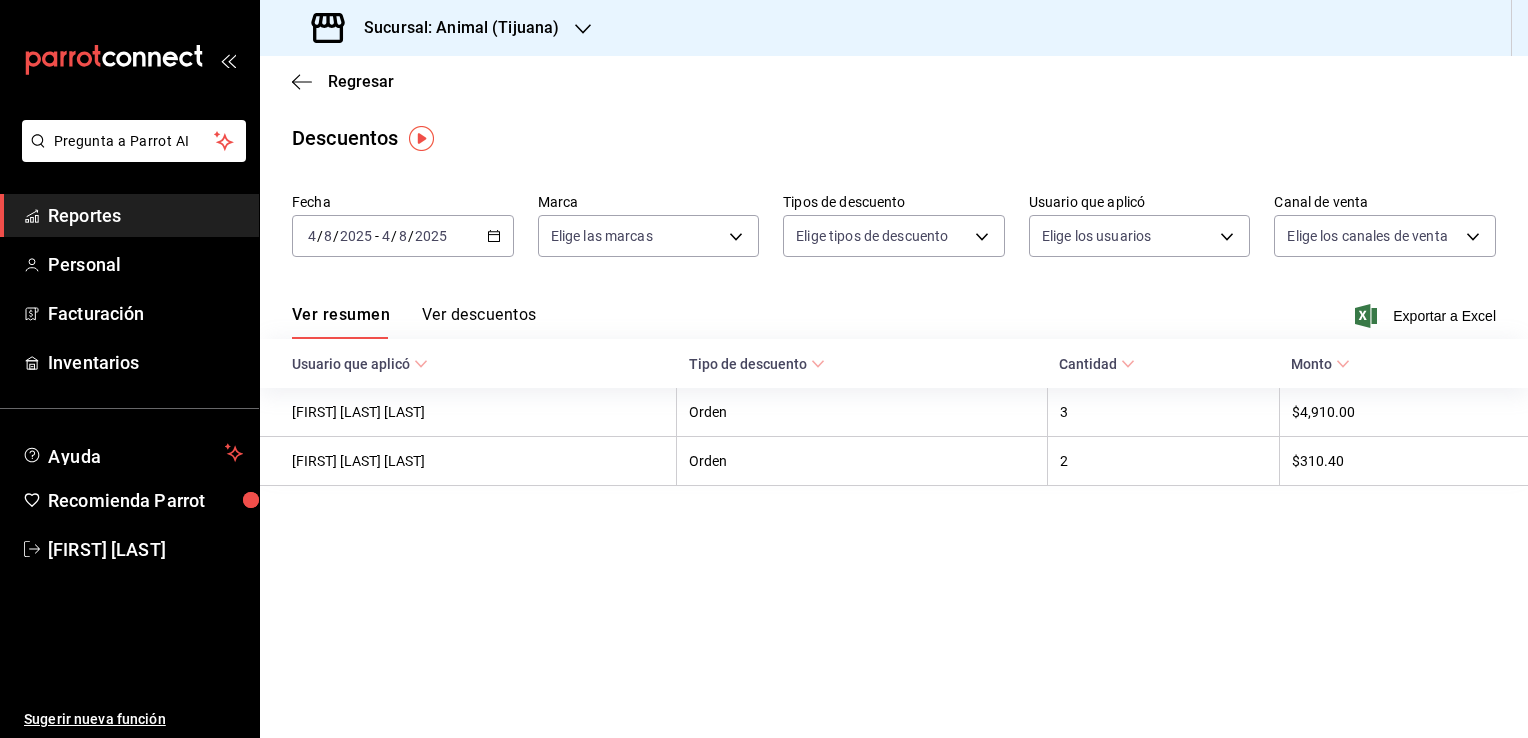 click 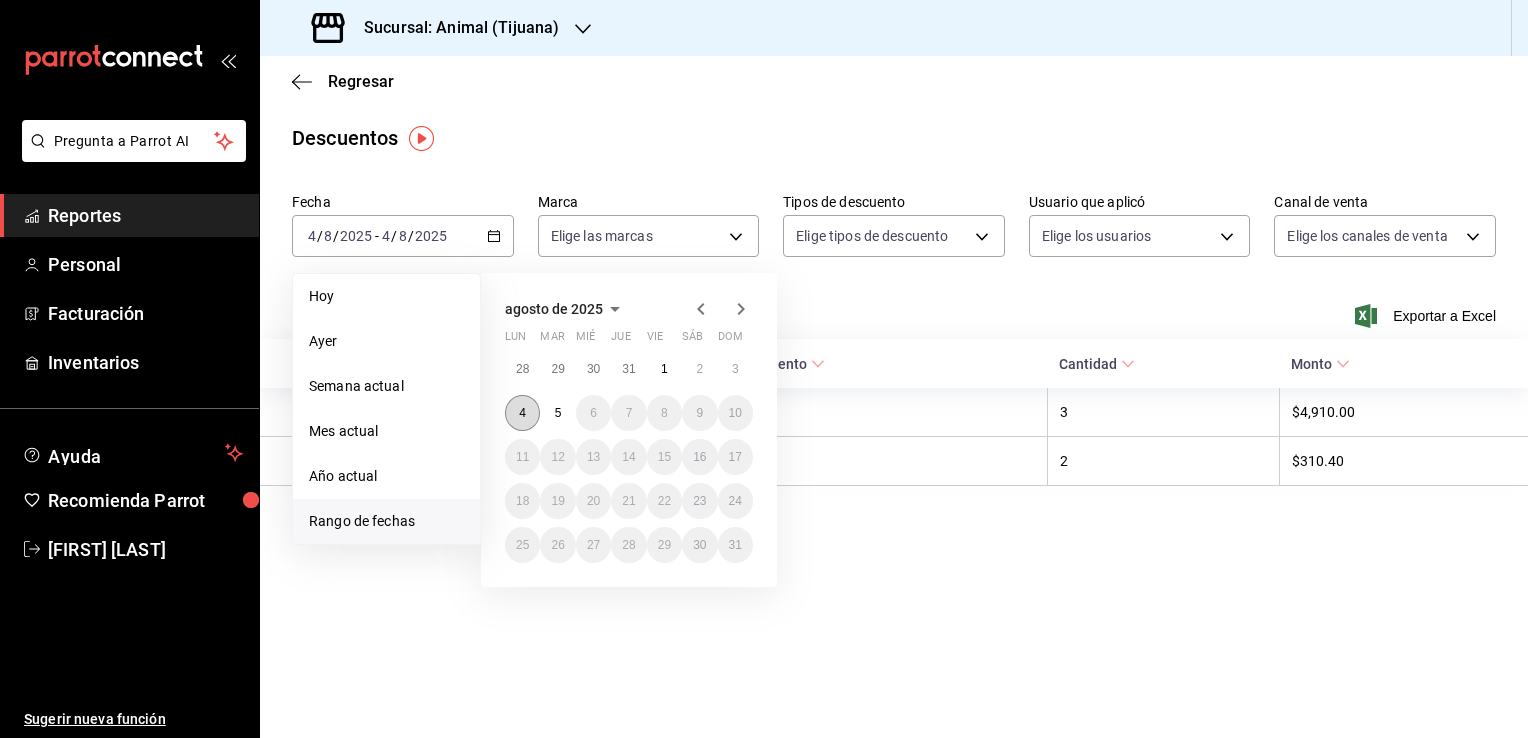 click on "4" at bounding box center [522, 413] 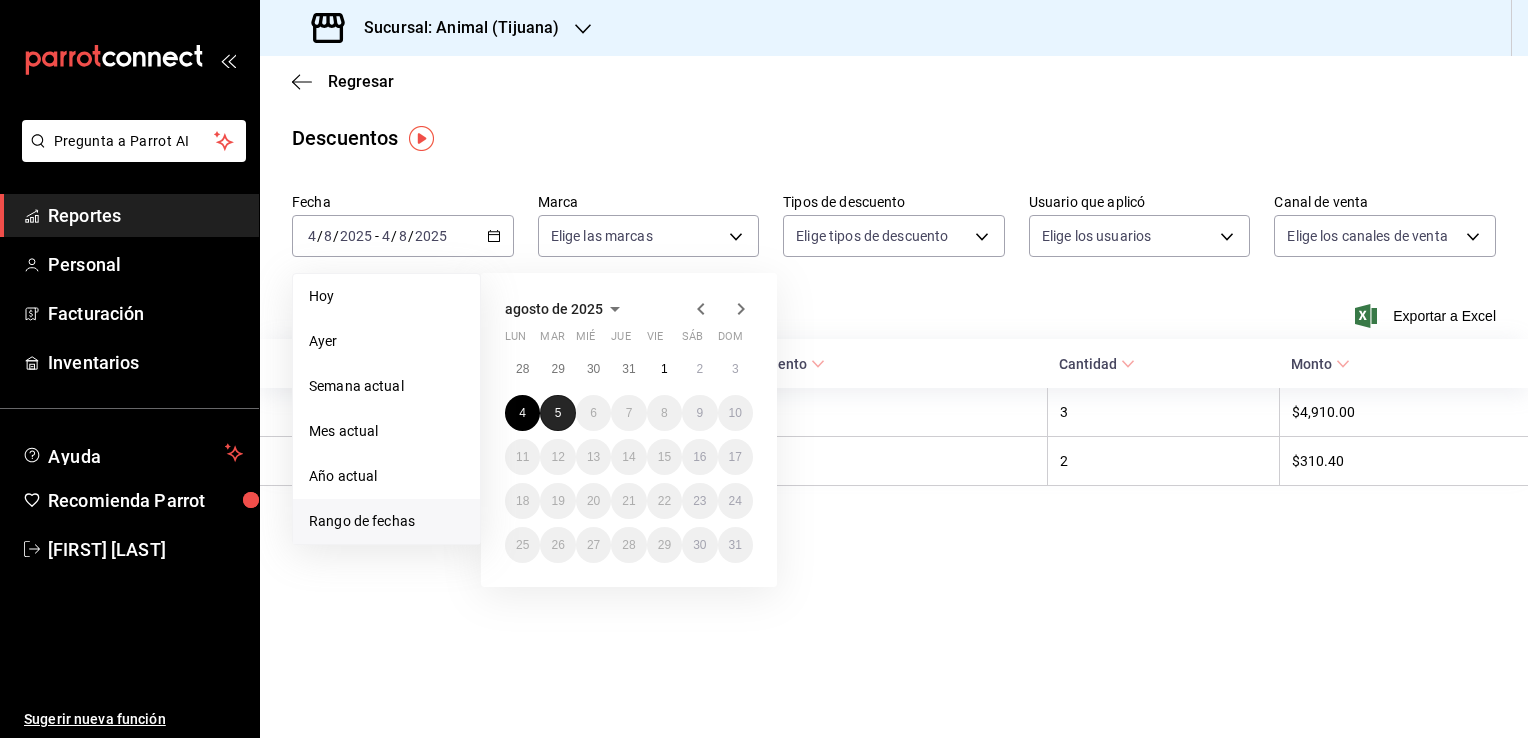 click on "5" at bounding box center [557, 413] 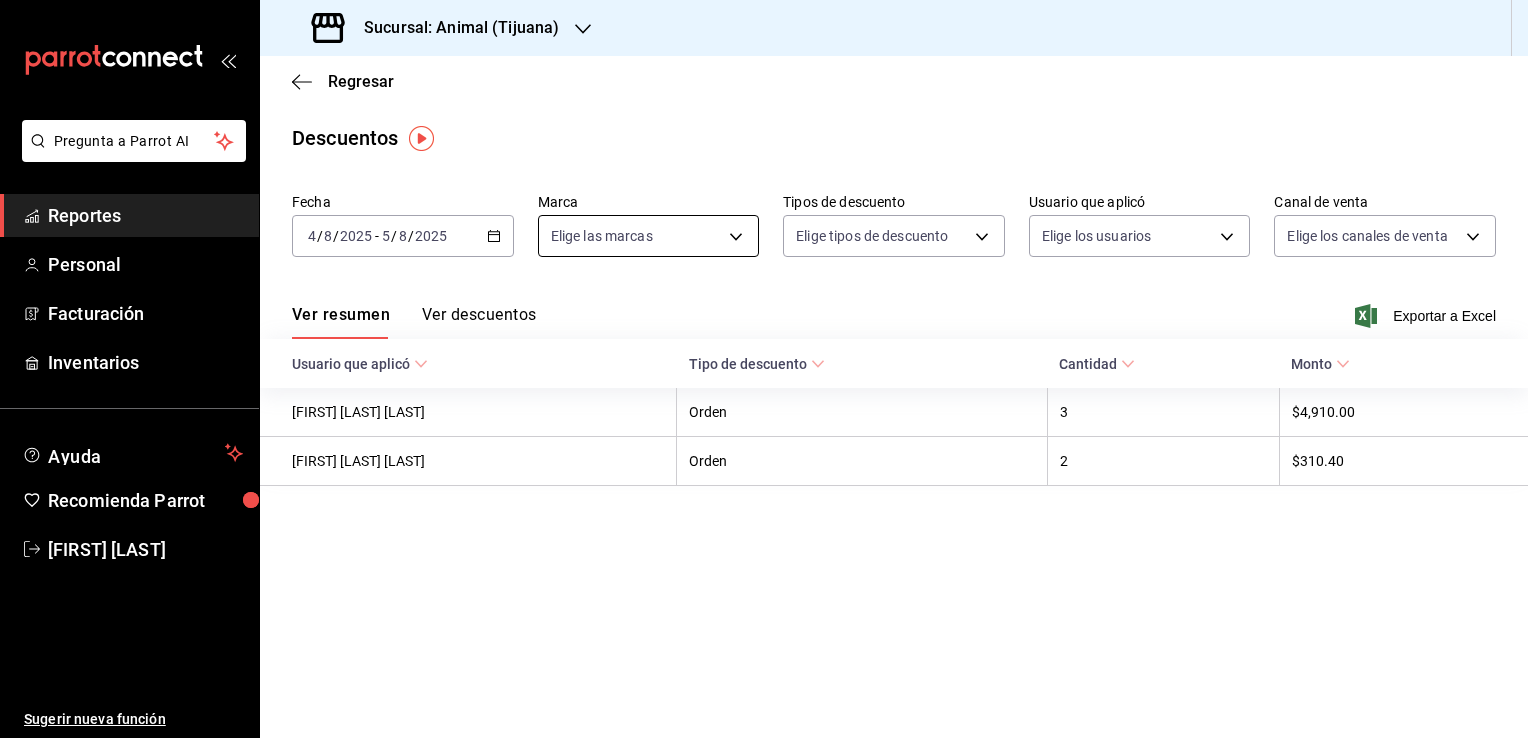 click on "Pregunta a Parrot AI Reportes   Personal   Facturación   Inventarios   Ayuda Recomienda Parrot   [FIRST] [LAST]   Sugerir nueva función   Sucursal: Animal (Tijuana) Regresar Descuentos Fecha 2025-08-04 4 / 8 / 2025 - 2025-08-05 5 / 8 / 2025 Marca Elige las marcas Tipos de descuento Elige tipos de descuento Usuario que aplicó Elige los usuarios Canal de venta Elige los canales de venta Ver resumen Ver descuentos Exportar a Excel Usuario que aplicó Tipo de descuento Cantidad Monto [FIRST] [LAST] [LAST] Orden 3 $4,910.00 [FIRST] [LAST] [LAST] Orden 2 $310.40 GANA 1 MES GRATIS EN TU SUSCRIPCIÓN AQUÍ ¿Recuerdas cómo empezó tu restaurante?
Hoy puedes ayudar a un colega a tener el mismo cambio que tú viviste.
Recomienda Parrot directamente desde tu Portal Administrador.
Es fácil y rápido.
🎁 Por cada restaurante que se una, ganas 1 mes gratis. Ver video tutorial Ir a video Ver video tutorial Ir a video Pregunta a Parrot AI Reportes   Personal   Facturación   Inventarios   Ayuda" at bounding box center (764, 369) 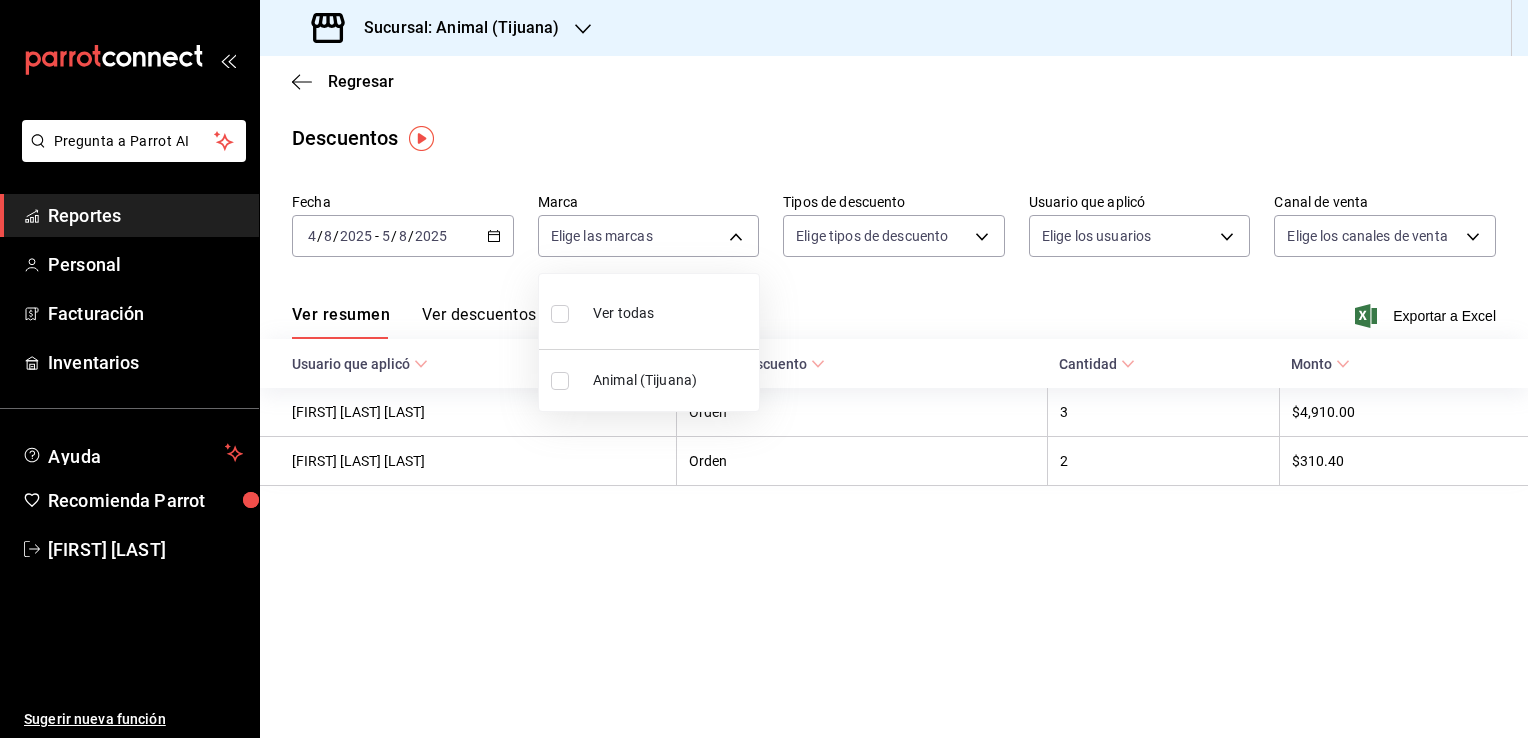 click on "Animal (Tijuana)" at bounding box center [672, 380] 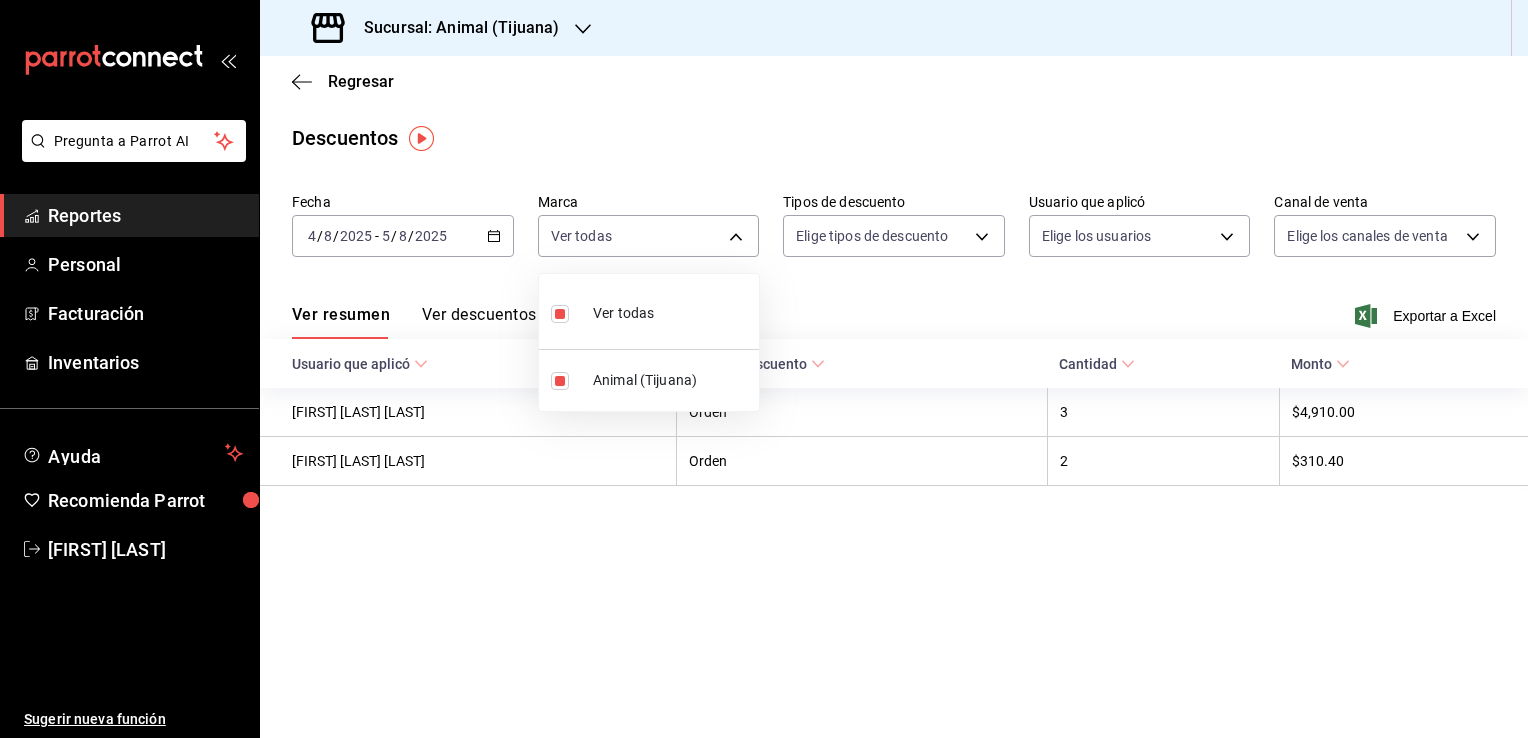click at bounding box center [764, 369] 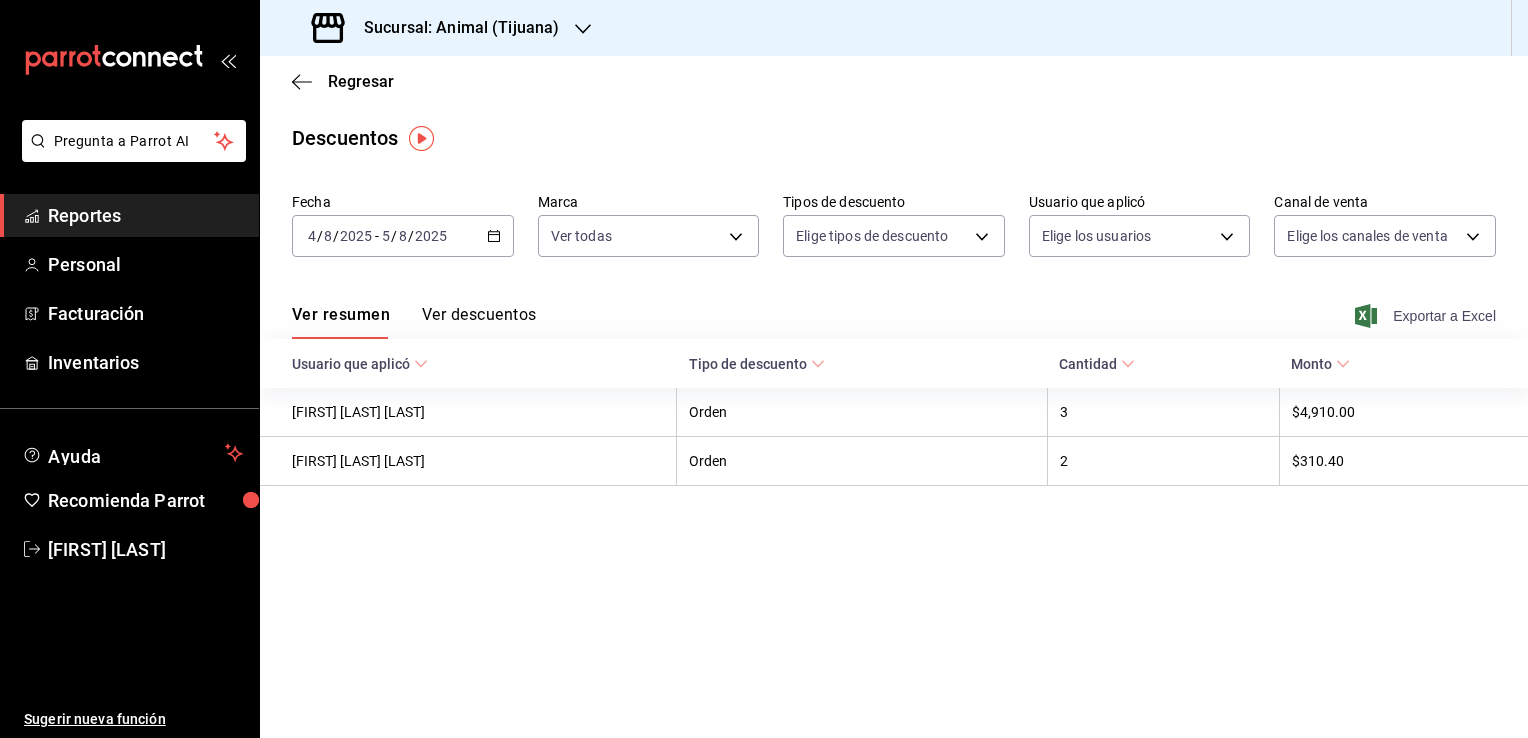click on "Exportar a Excel" at bounding box center [1427, 316] 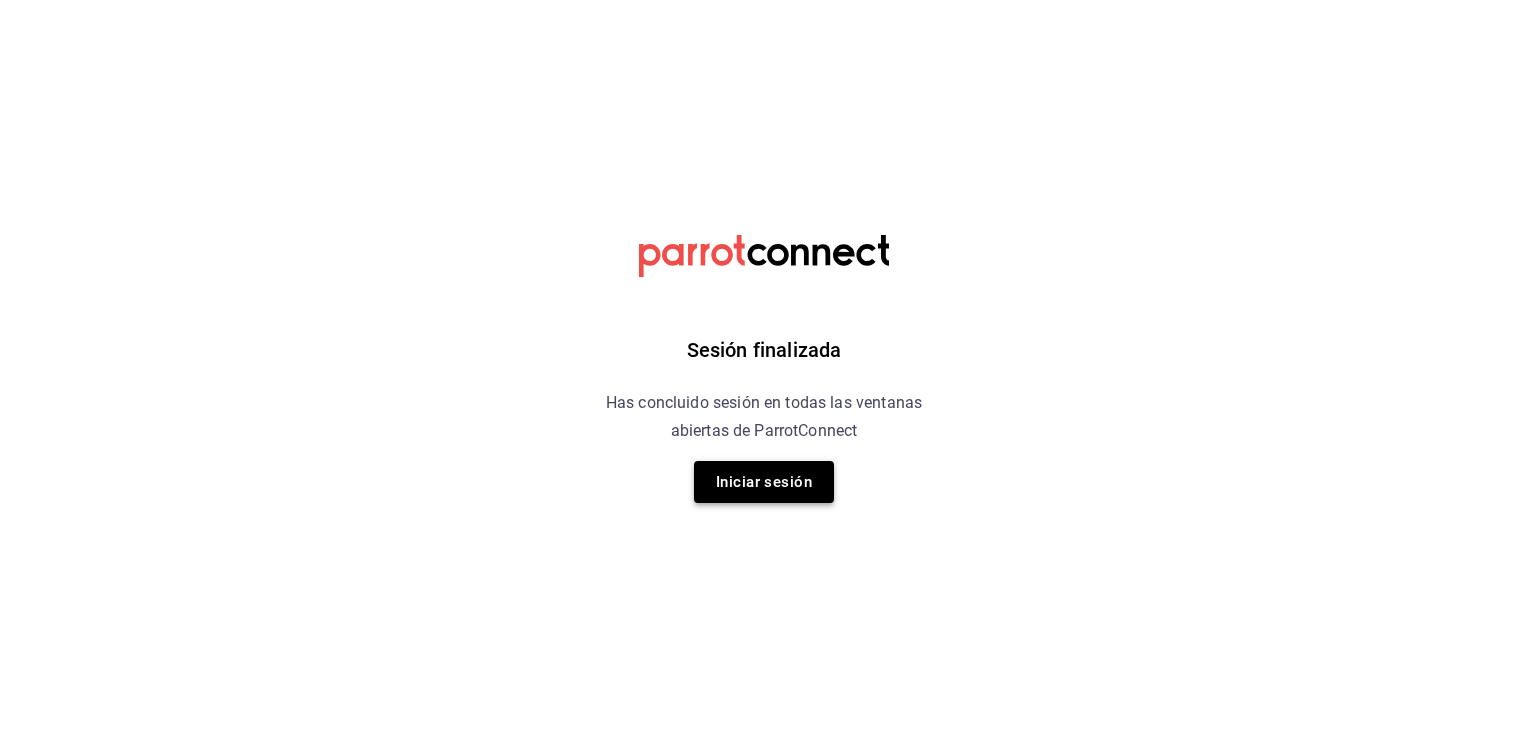 click on "Iniciar sesión" at bounding box center [764, 482] 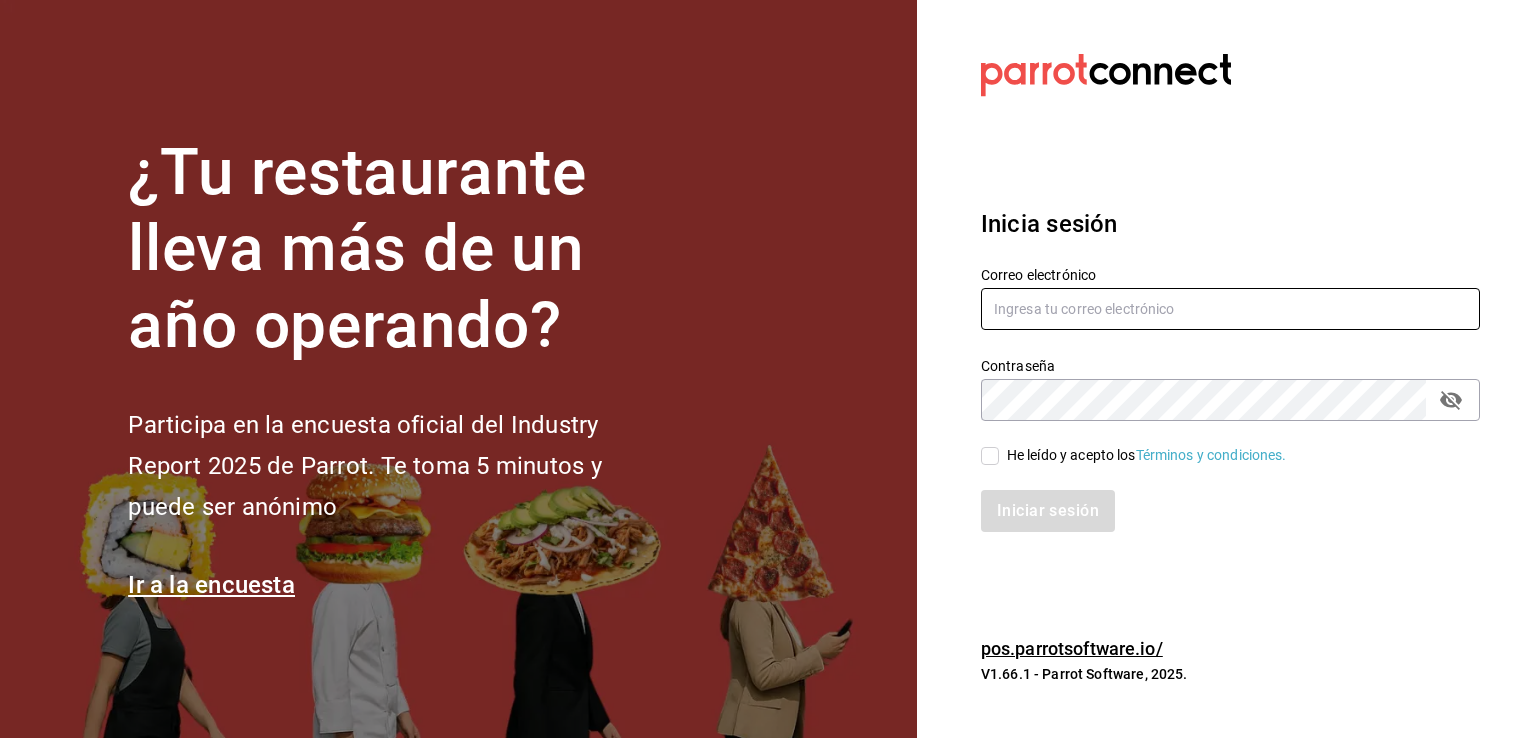 type on "[FIRST].[LAST]@[EXAMPLE].COM" 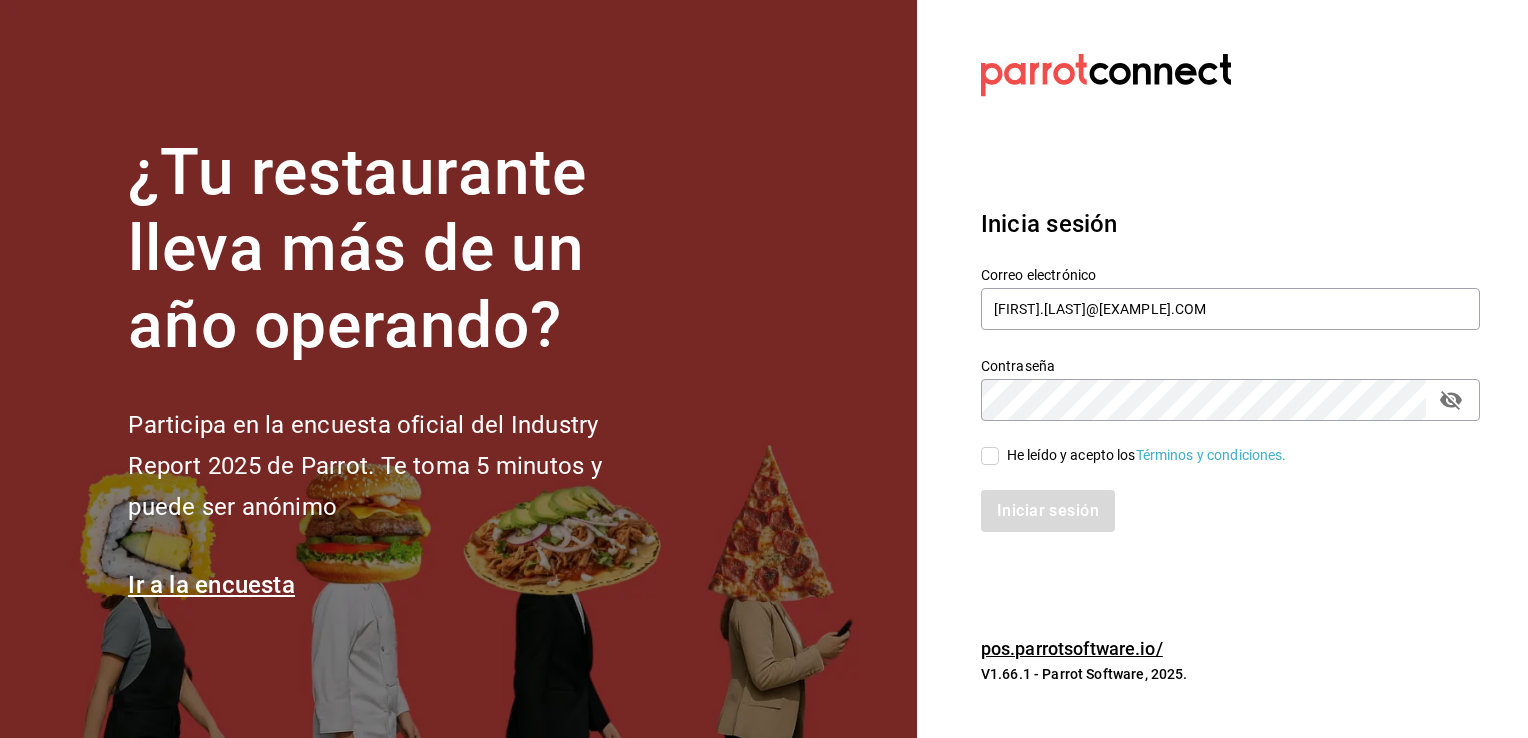 click on "He leído y acepto los  Términos y condiciones." at bounding box center [990, 456] 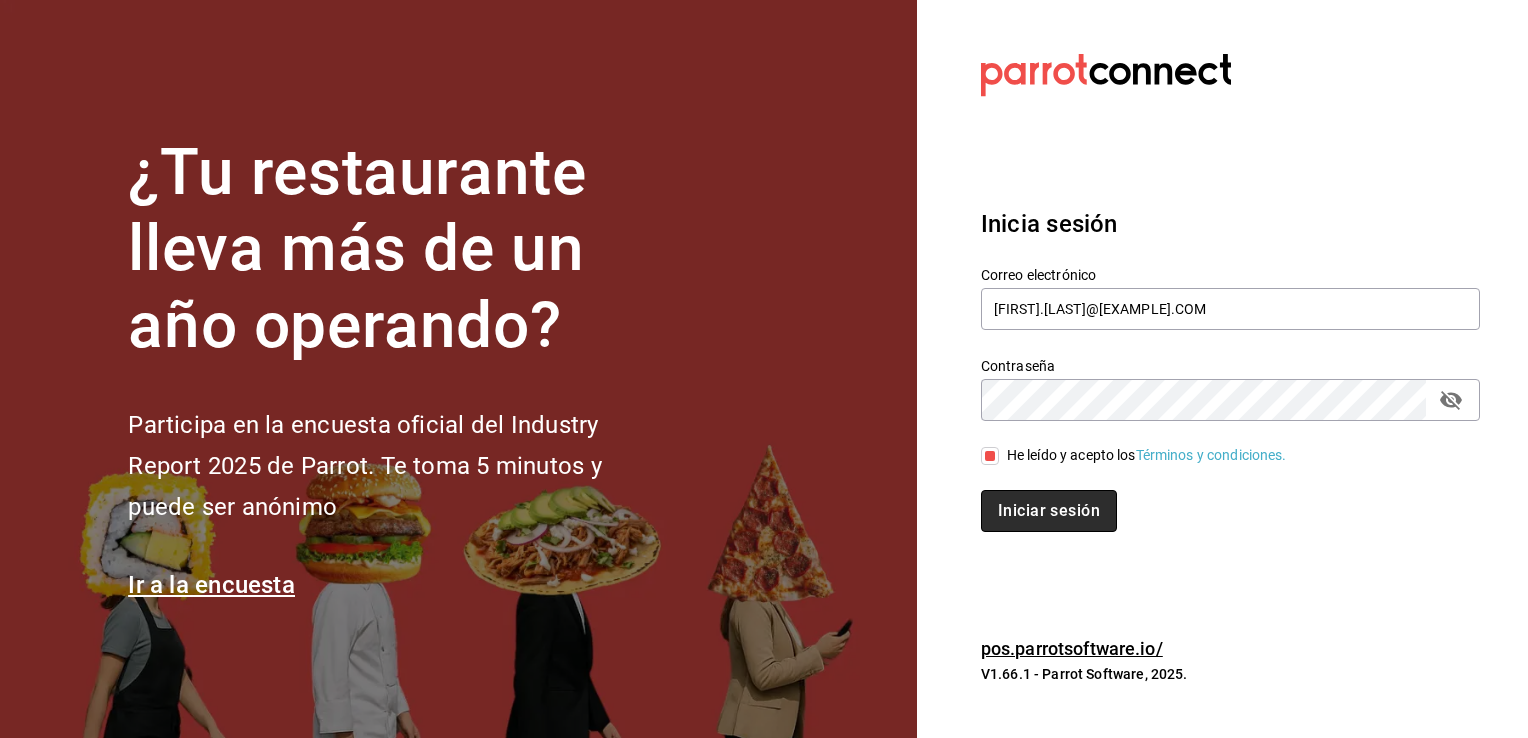 click on "Iniciar sesión" at bounding box center (1049, 511) 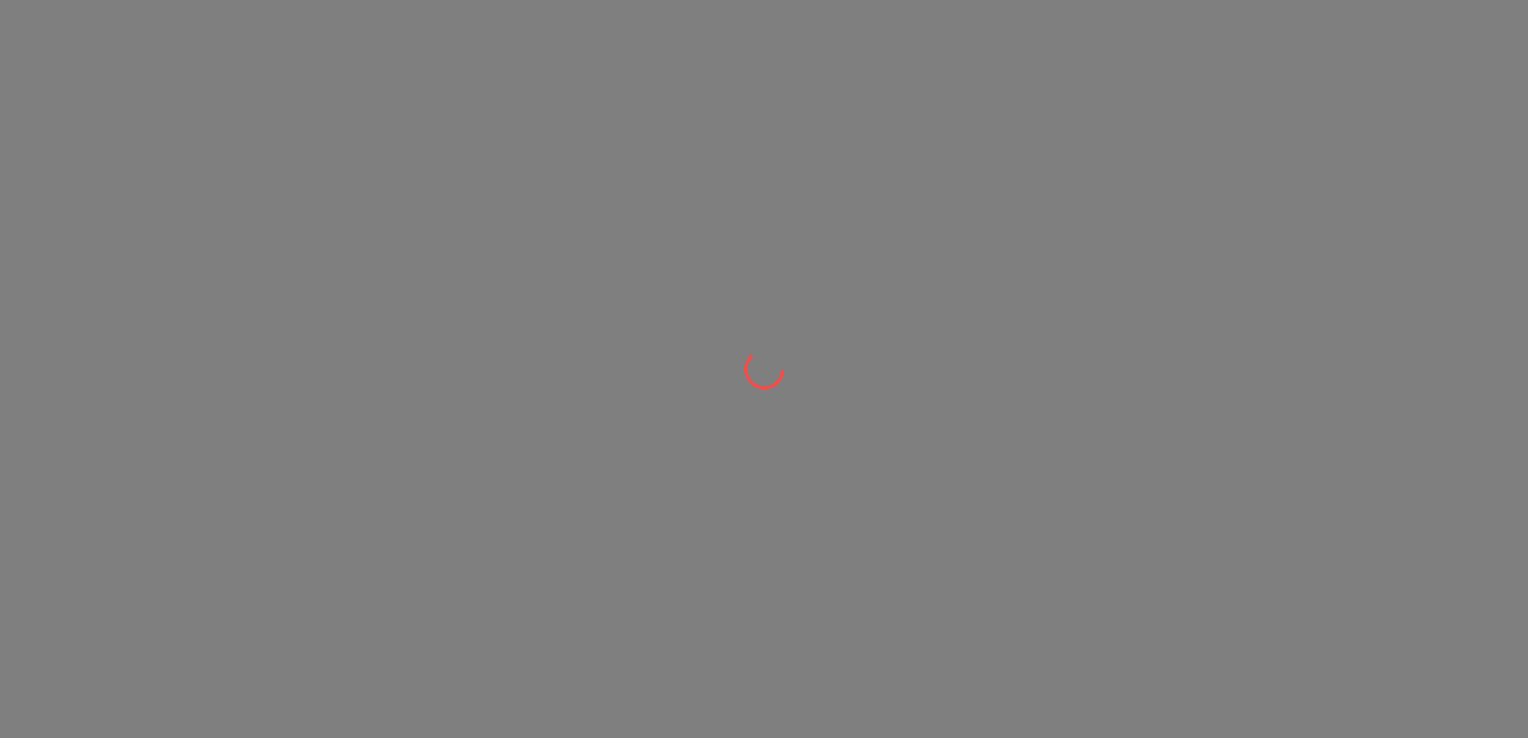 scroll, scrollTop: 0, scrollLeft: 0, axis: both 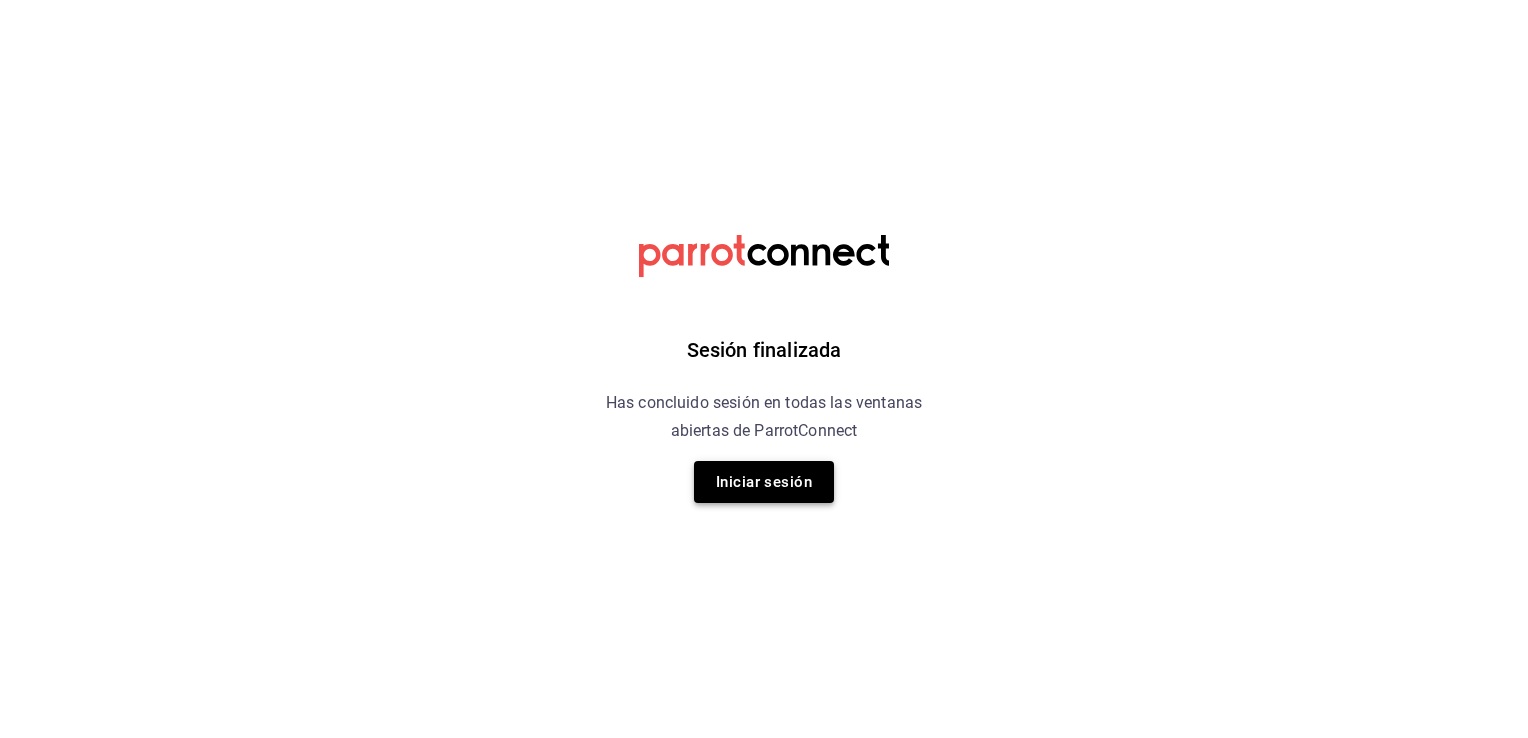 click on "Iniciar sesión" at bounding box center [764, 482] 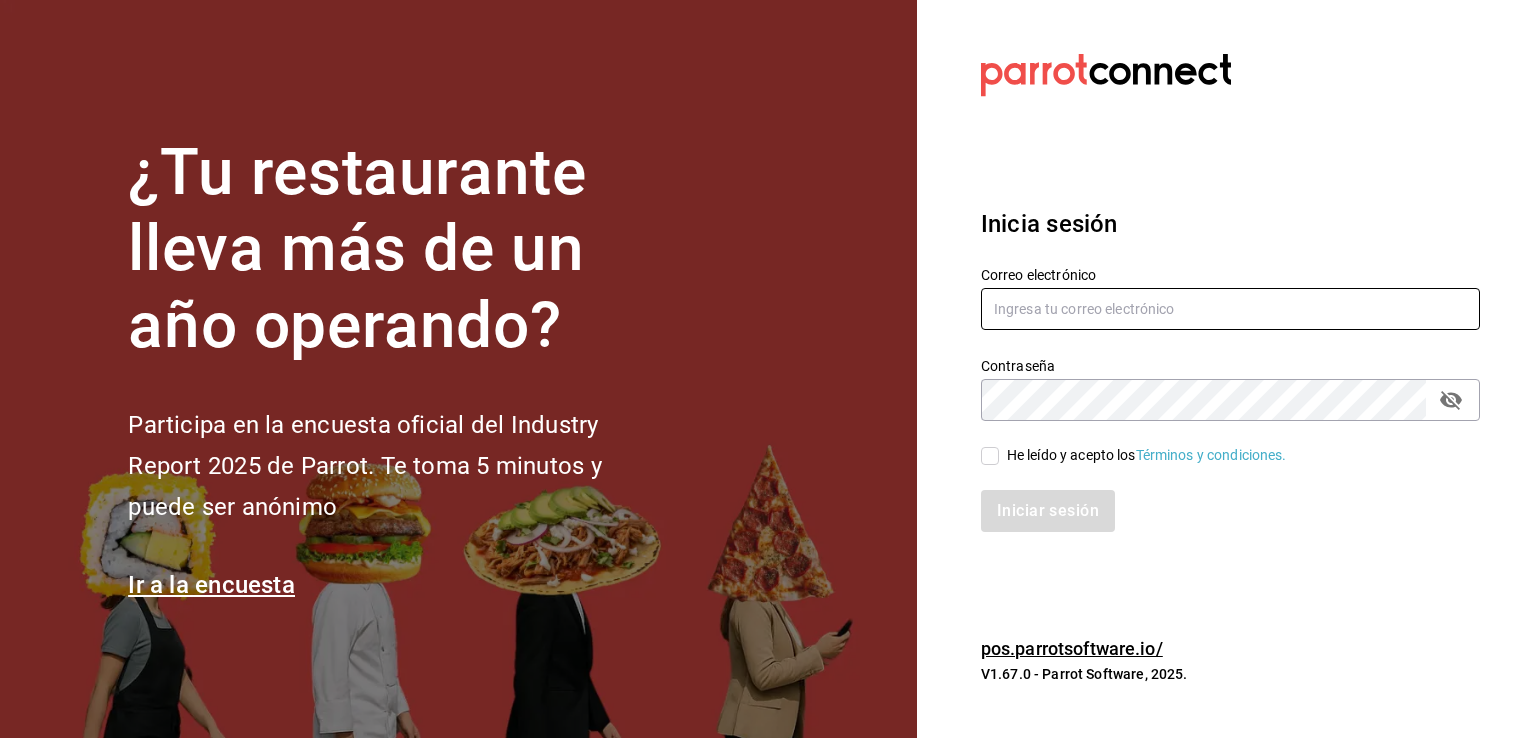 type on "efren.iglesias@grupocosteno.com" 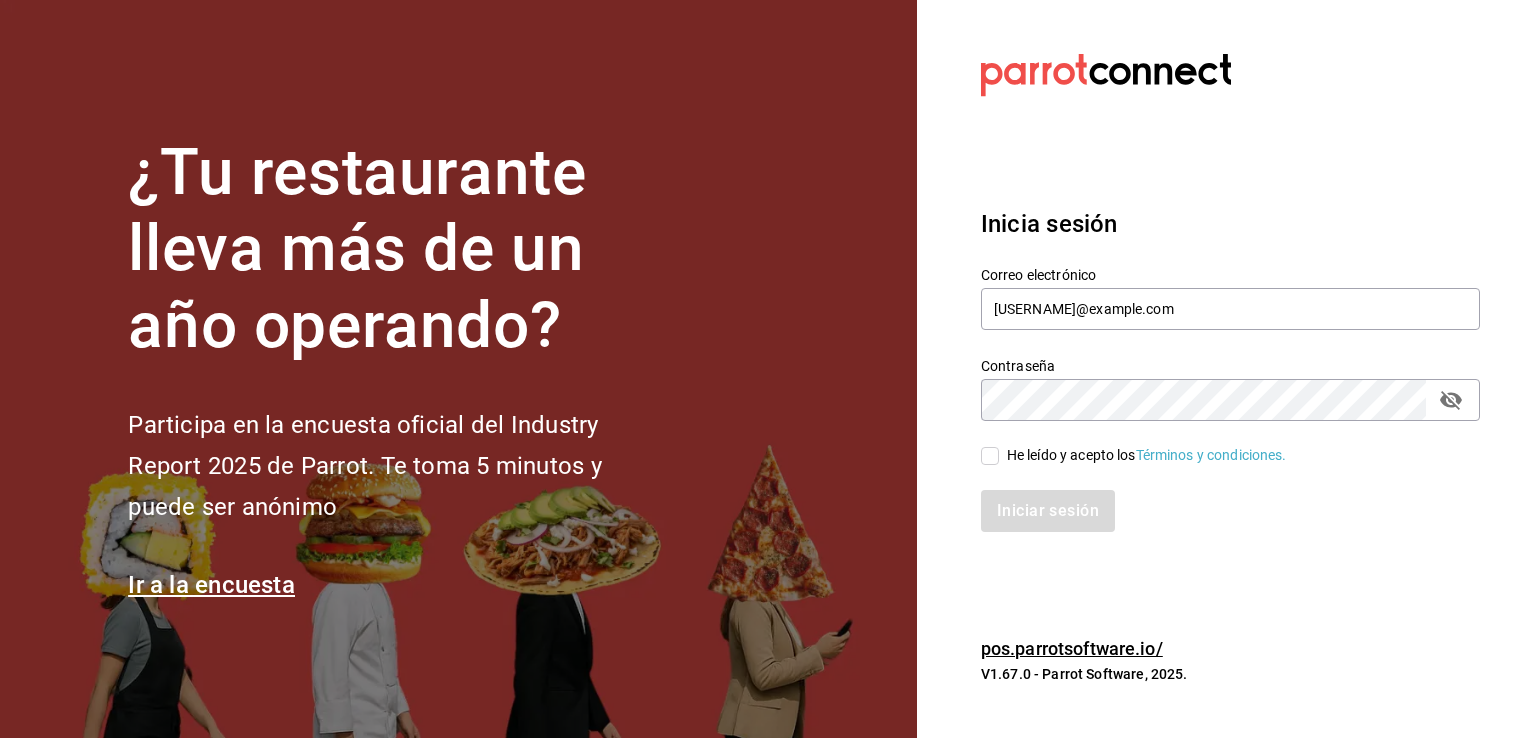 click on "He leído y acepto los  Términos y condiciones." at bounding box center (990, 456) 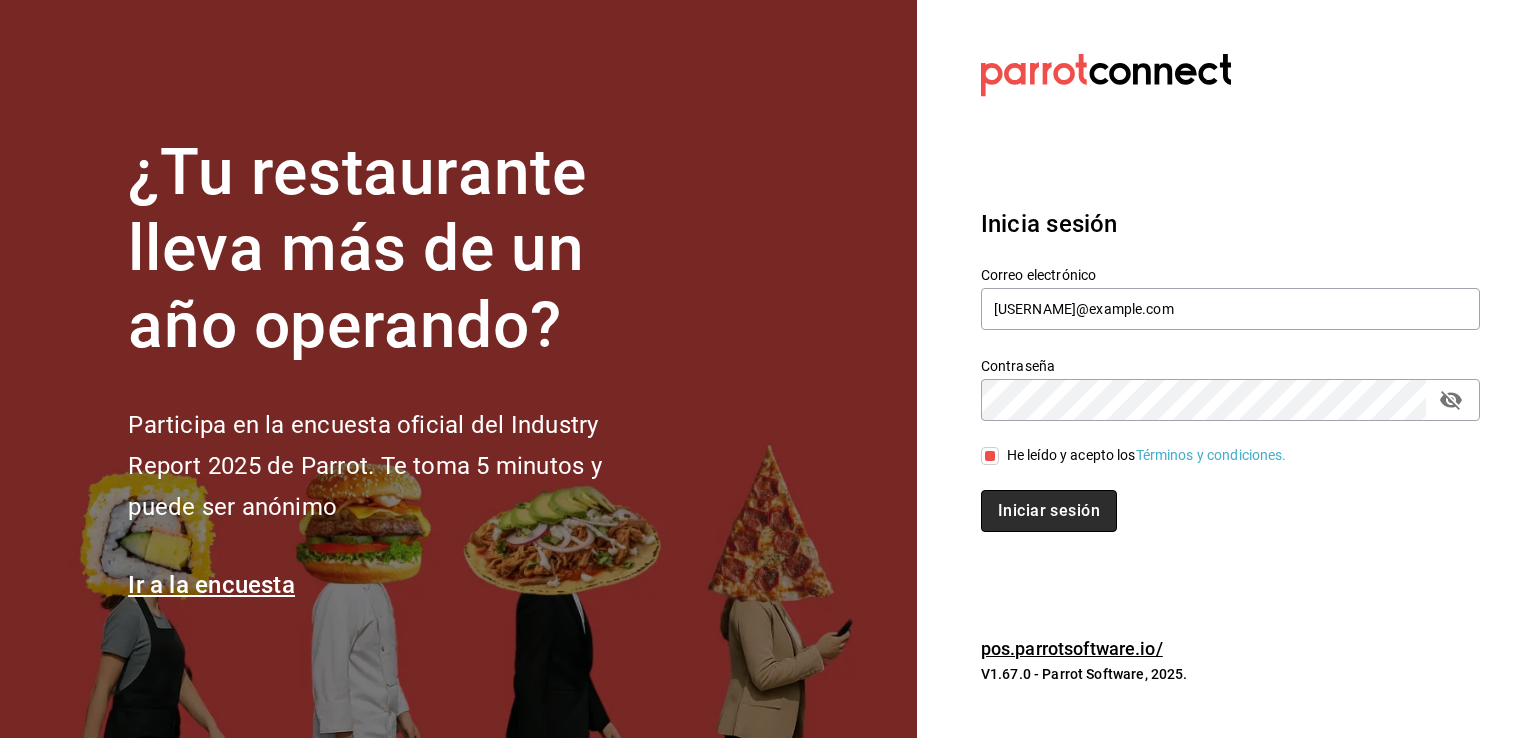 click on "Iniciar sesión" at bounding box center (1049, 511) 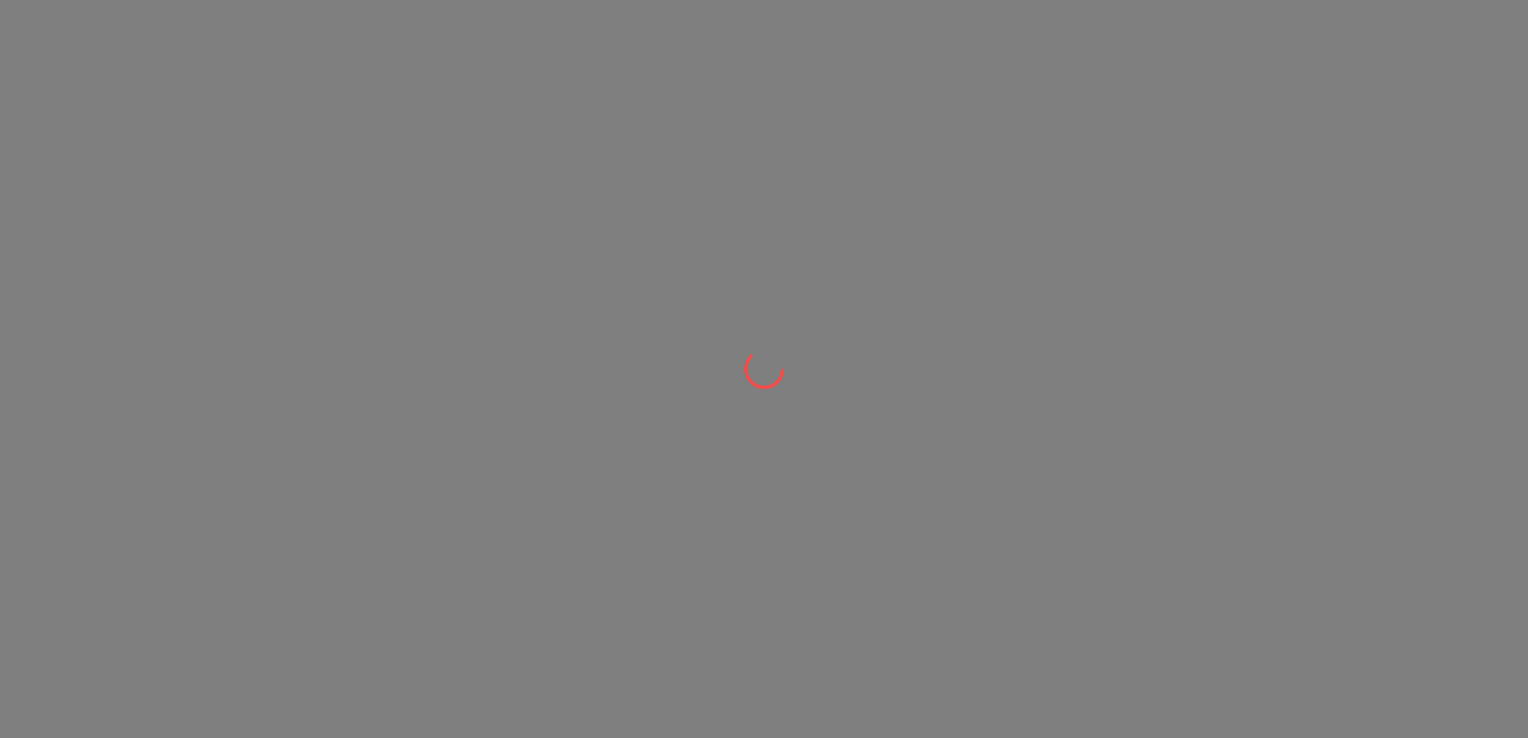 scroll, scrollTop: 0, scrollLeft: 0, axis: both 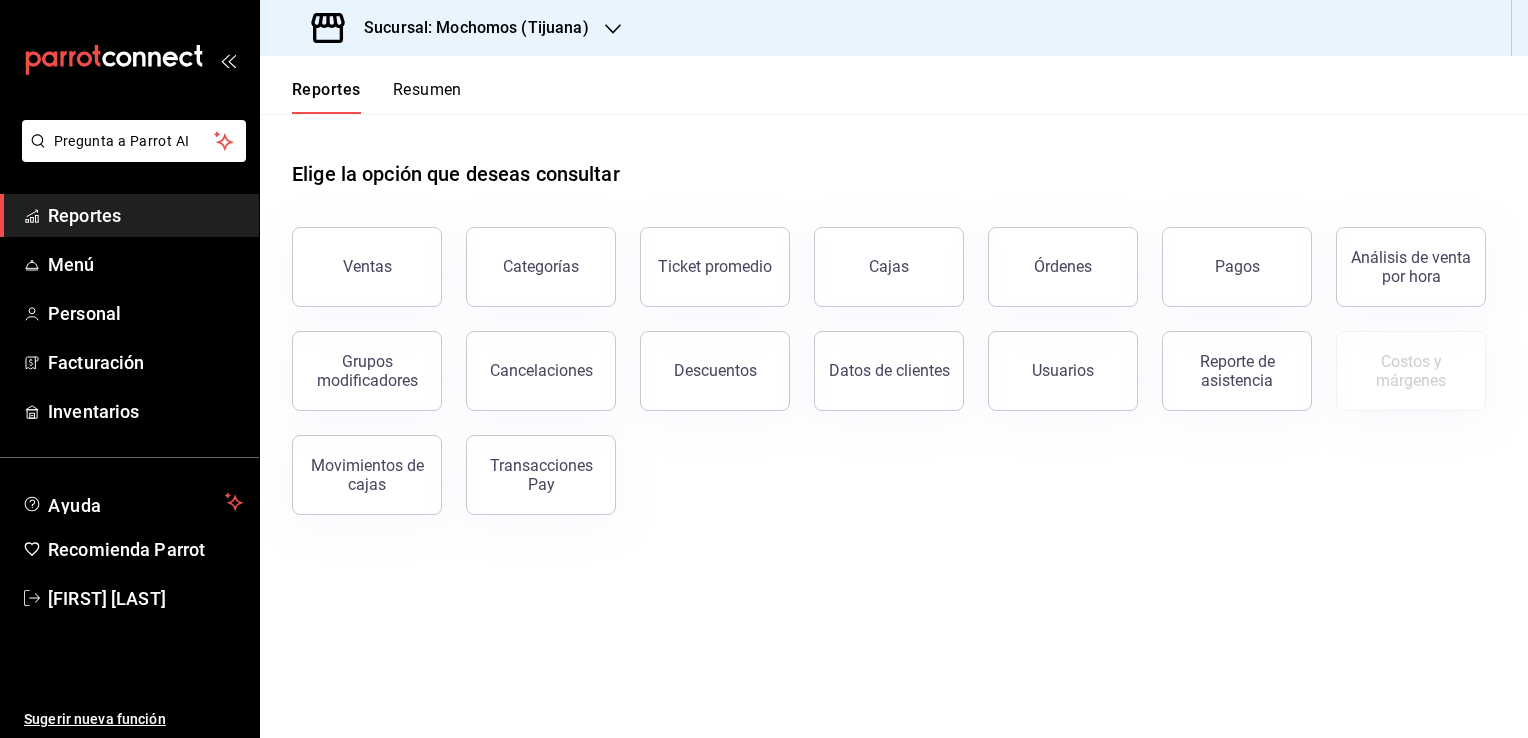 click on "Sucursal: Mochomos (Tijuana)" at bounding box center [452, 28] 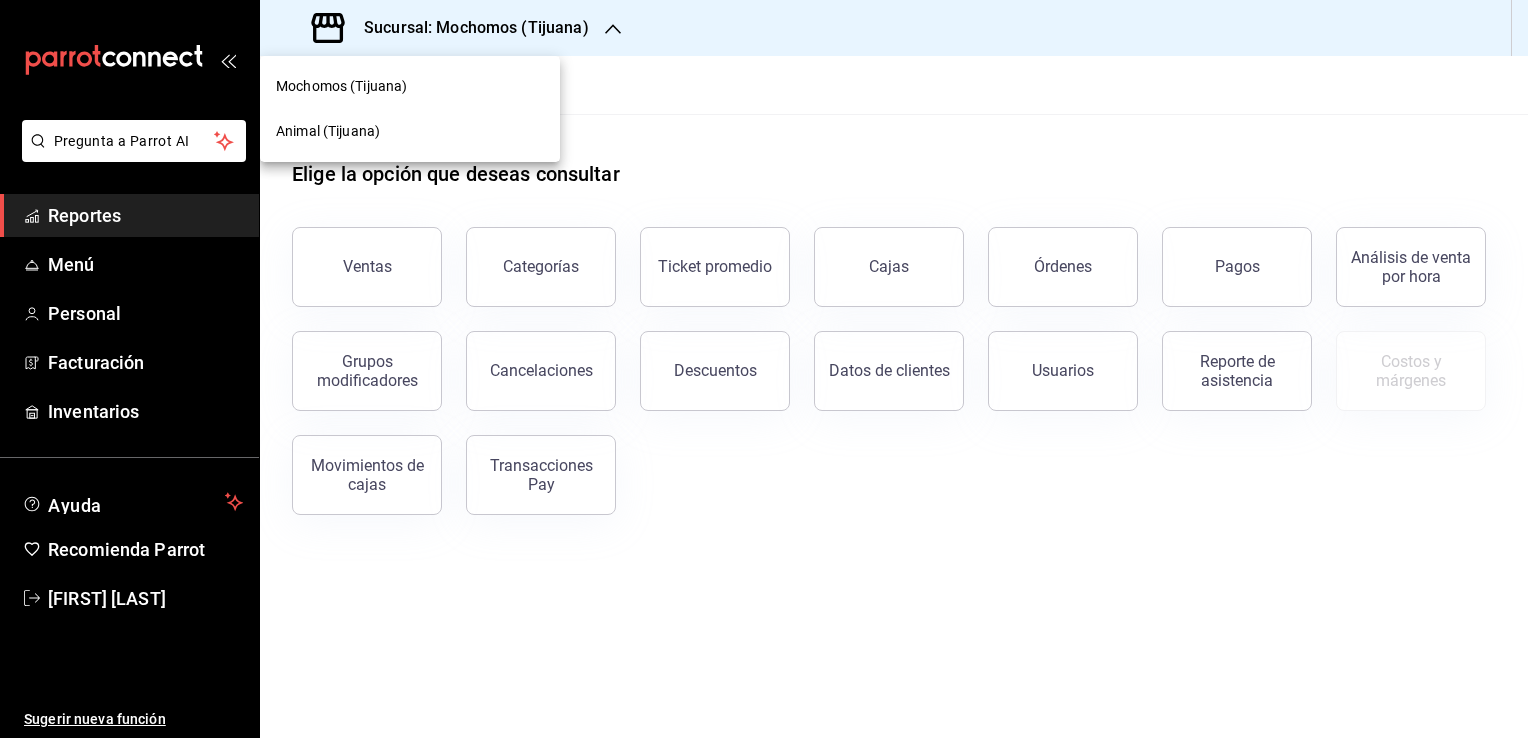 click on "Animal (Tijuana)" at bounding box center (410, 131) 